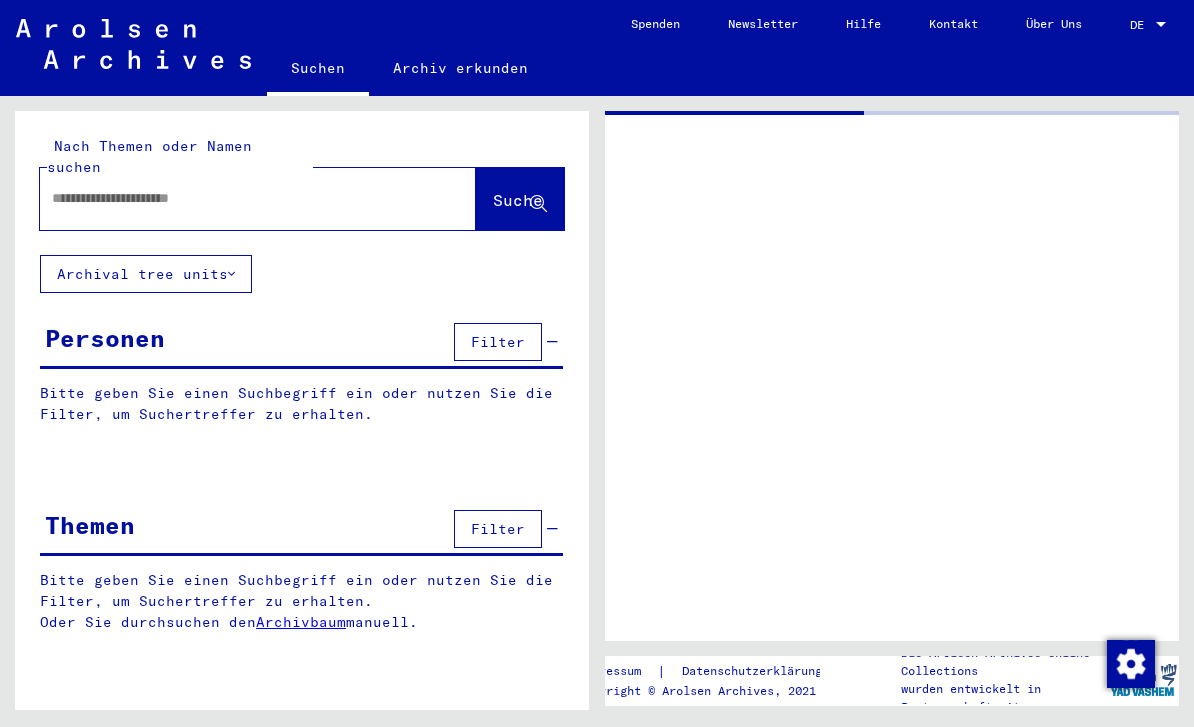 scroll, scrollTop: 0, scrollLeft: 0, axis: both 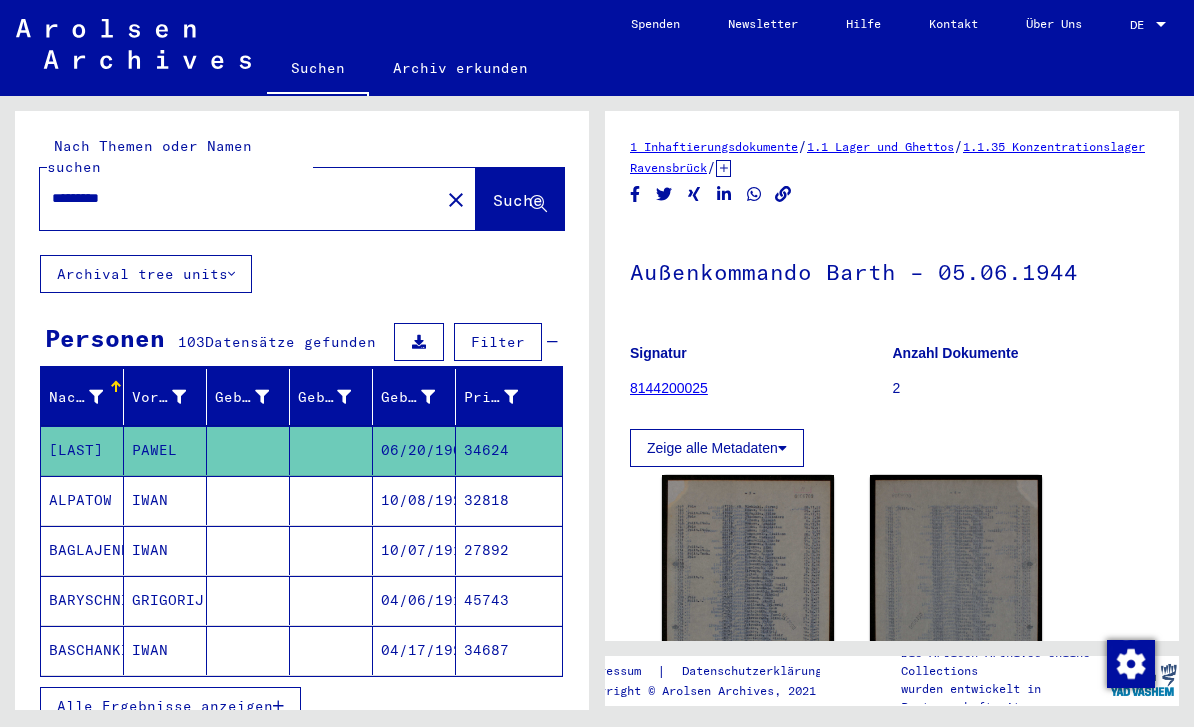 click on "close" 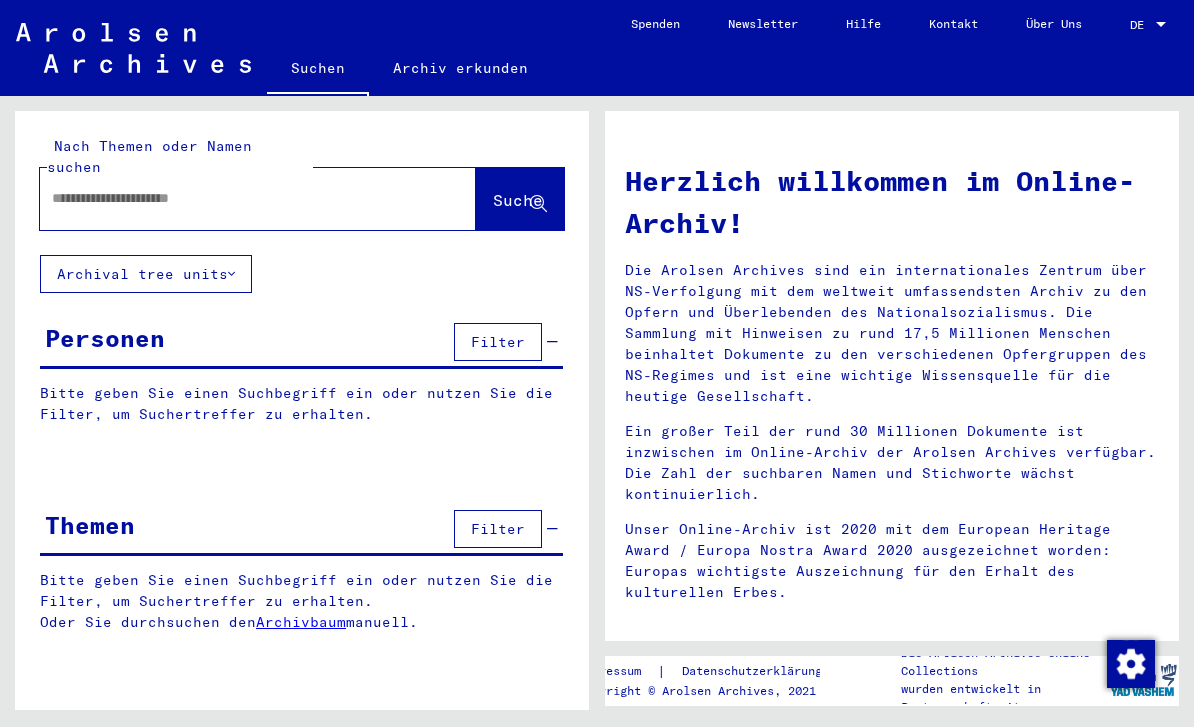 click at bounding box center [234, 198] 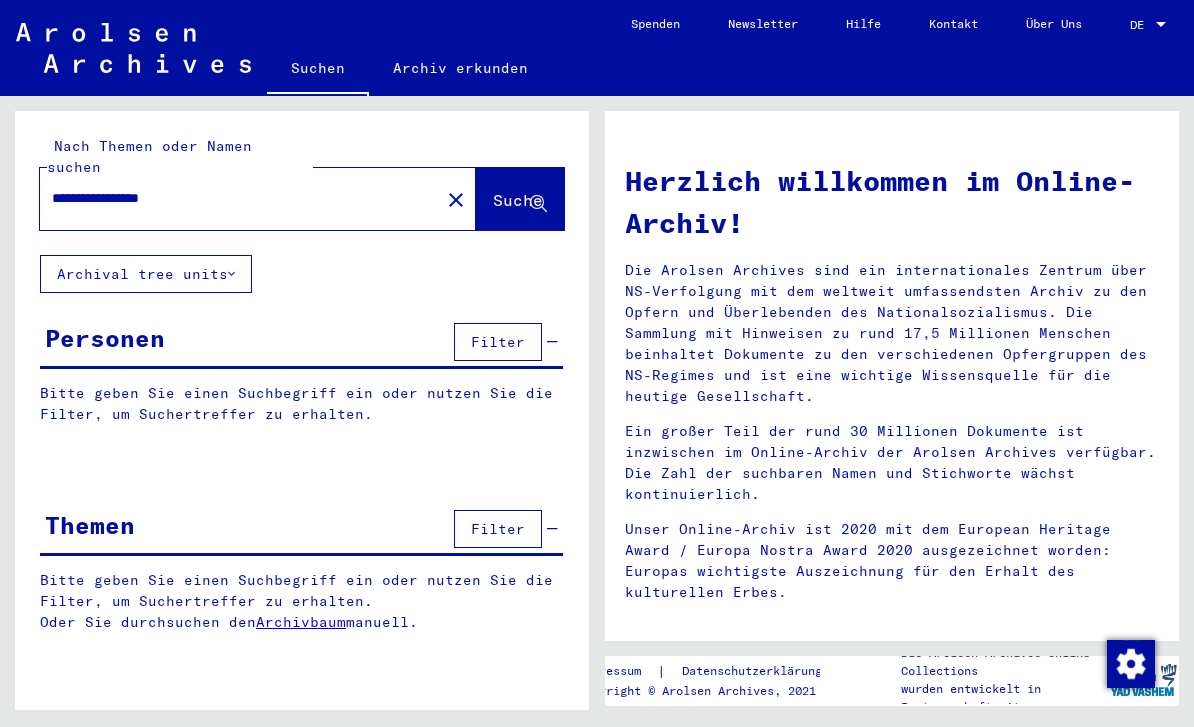 type on "**********" 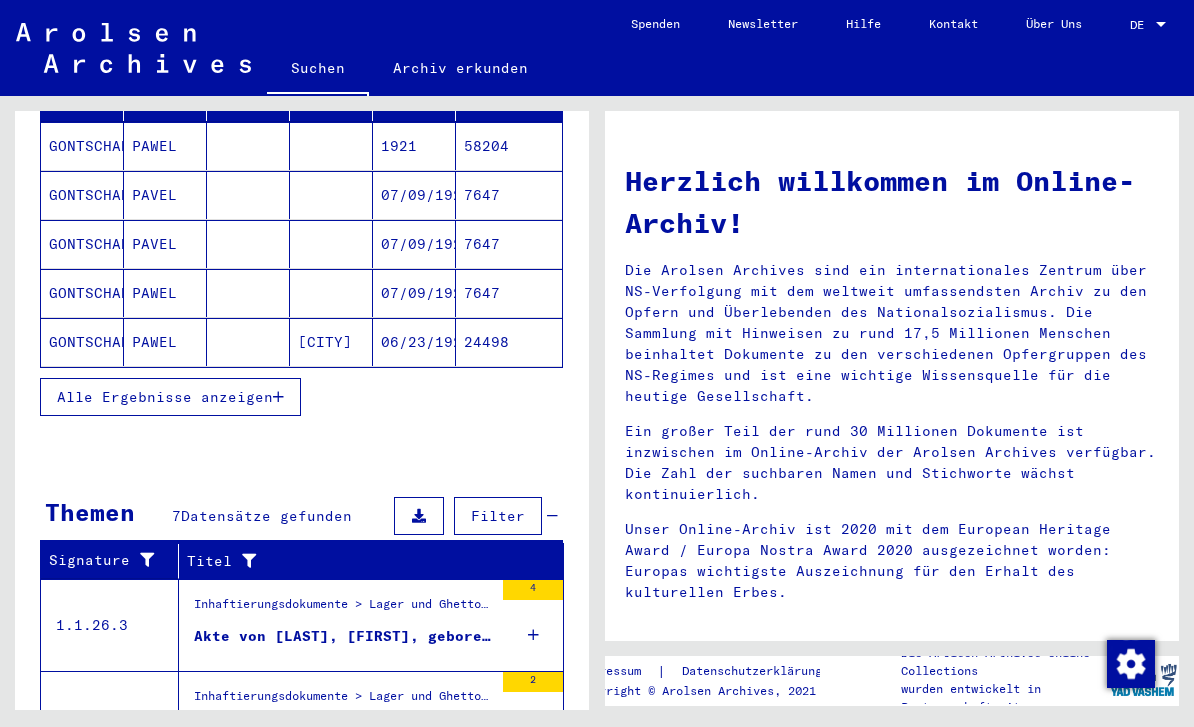 scroll, scrollTop: 279, scrollLeft: 0, axis: vertical 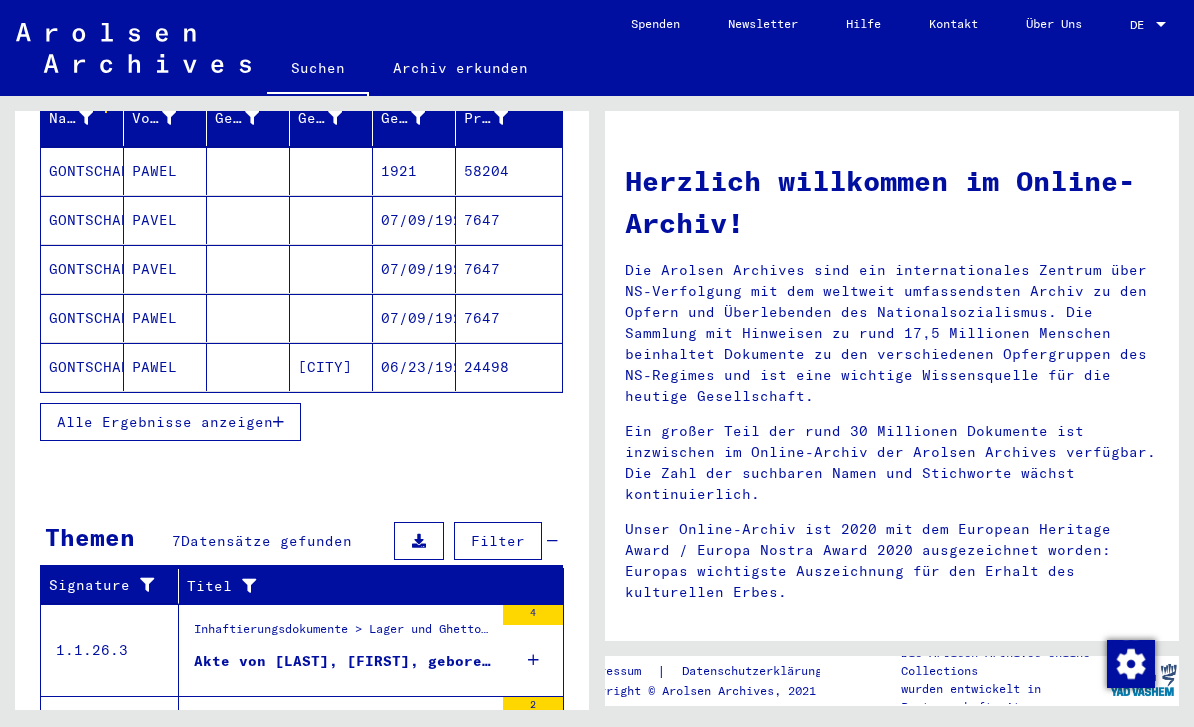 click on "Alle Ergebnisse anzeigen" at bounding box center [165, 422] 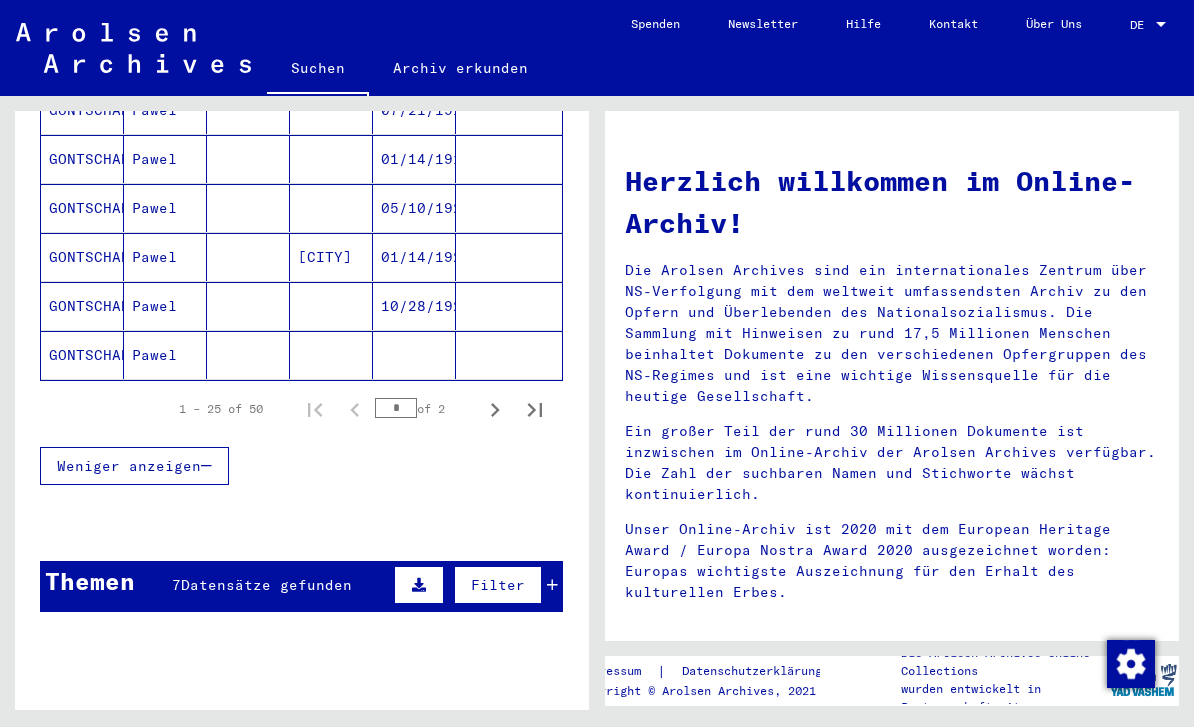 scroll, scrollTop: 1231, scrollLeft: 0, axis: vertical 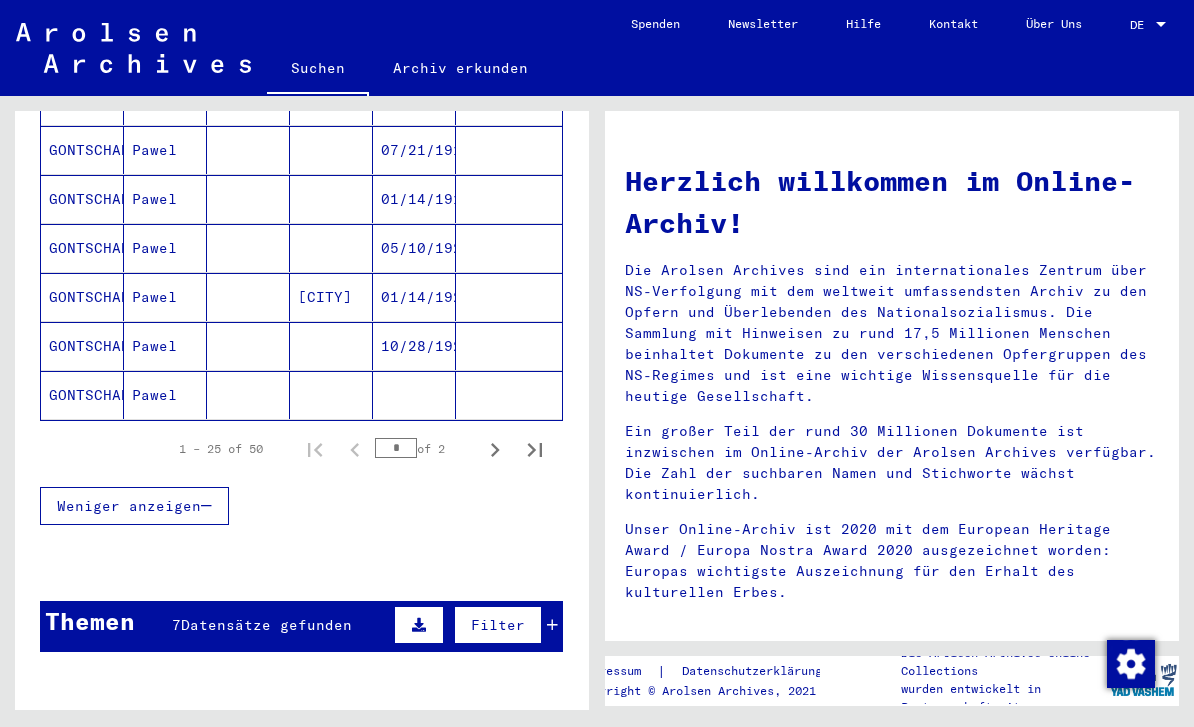 click 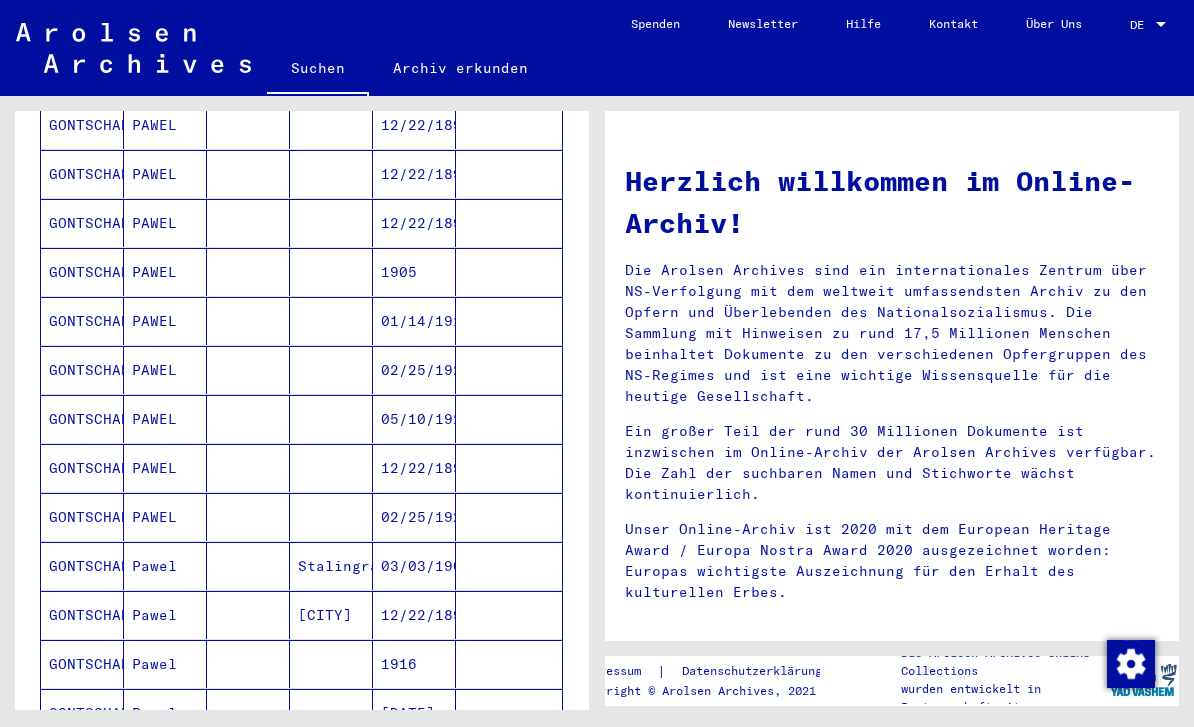 scroll, scrollTop: 418, scrollLeft: 0, axis: vertical 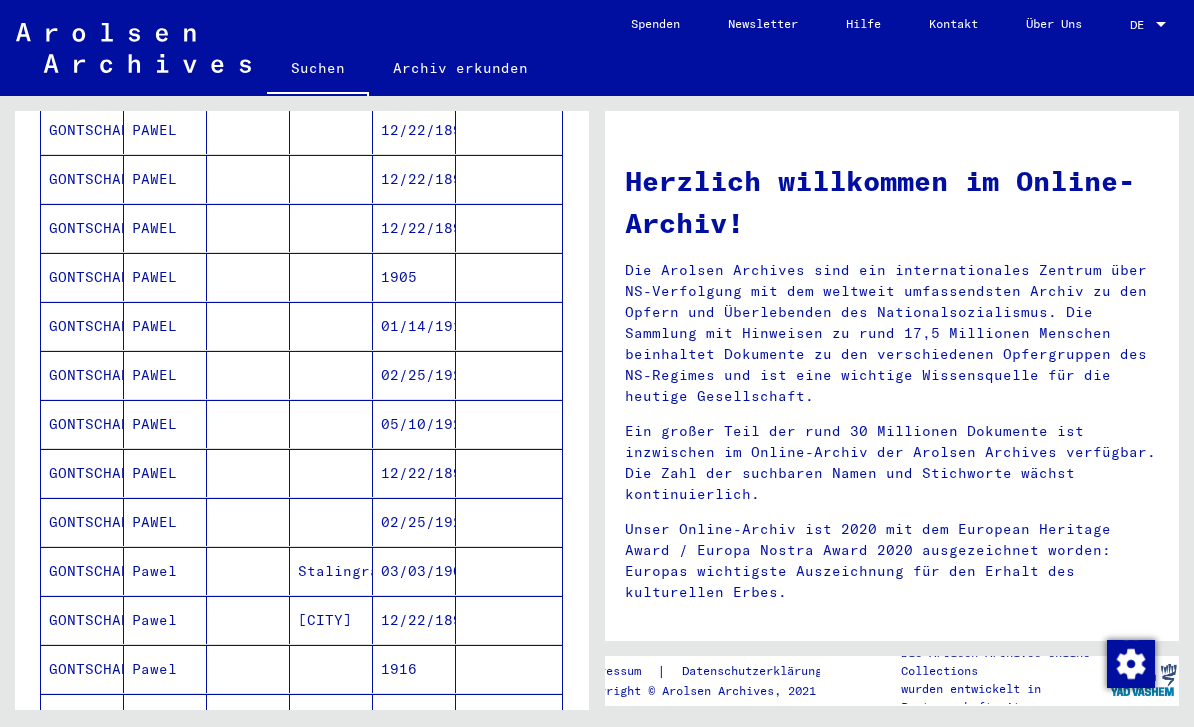 click on "12/22/1896" at bounding box center [414, 522] 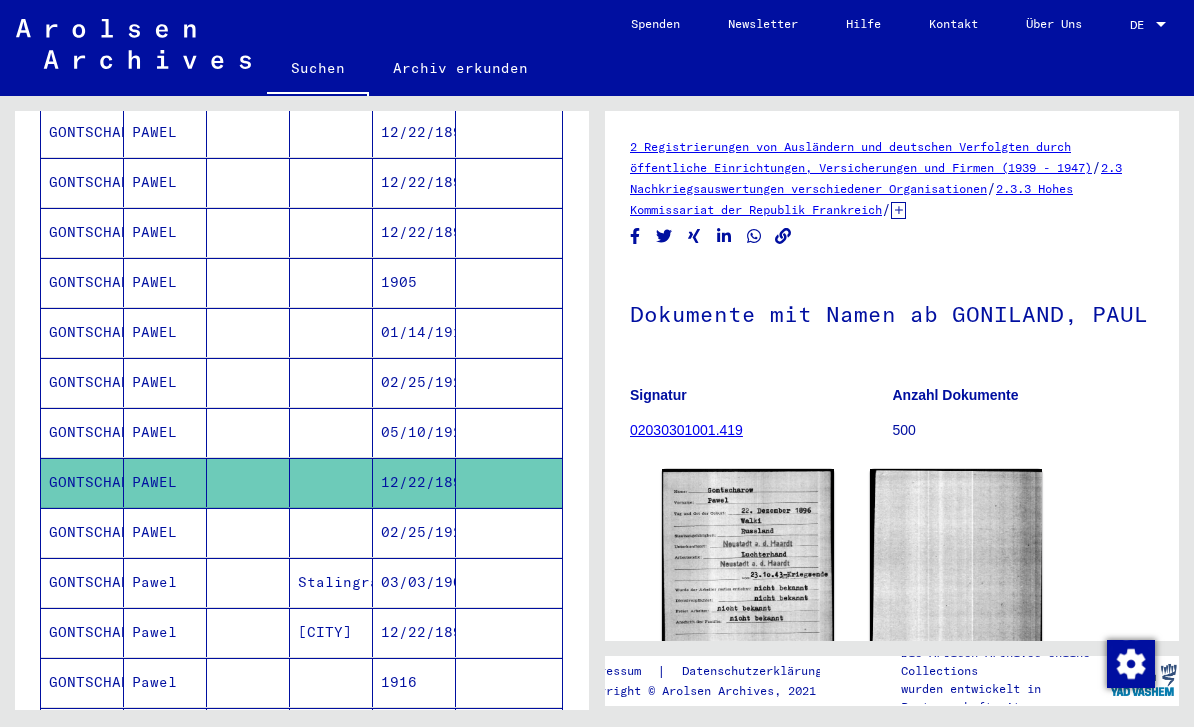 scroll, scrollTop: 0, scrollLeft: 0, axis: both 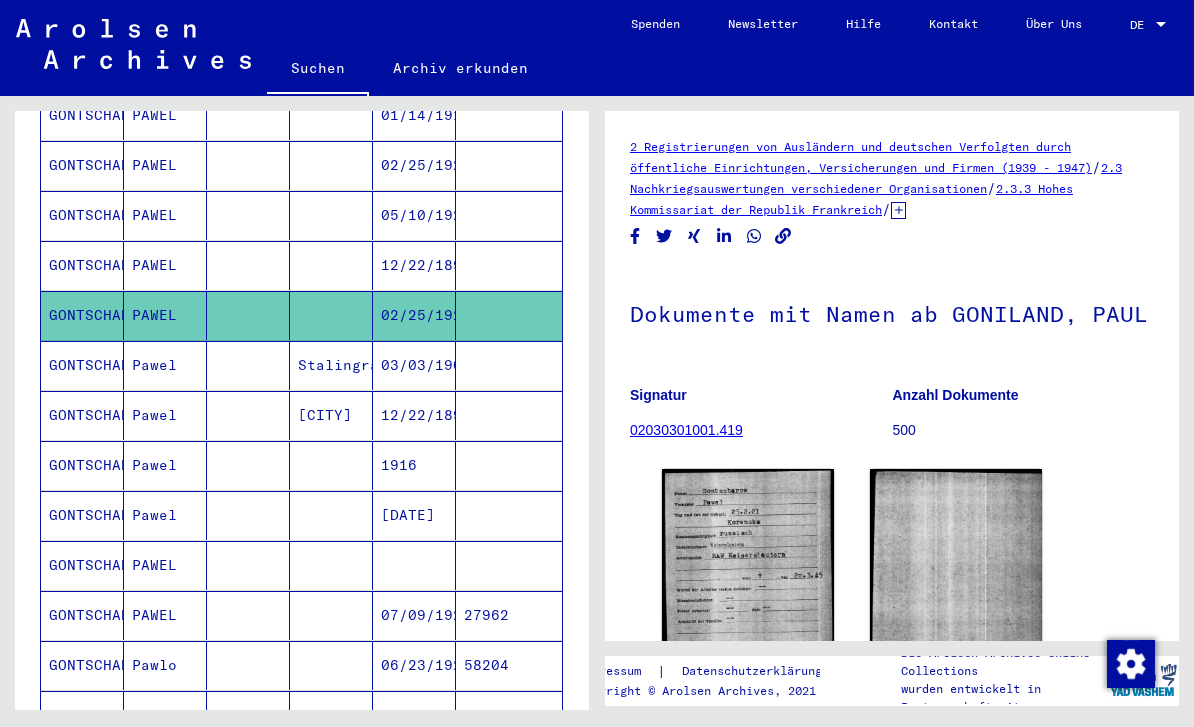 click on "1916" at bounding box center (414, 515) 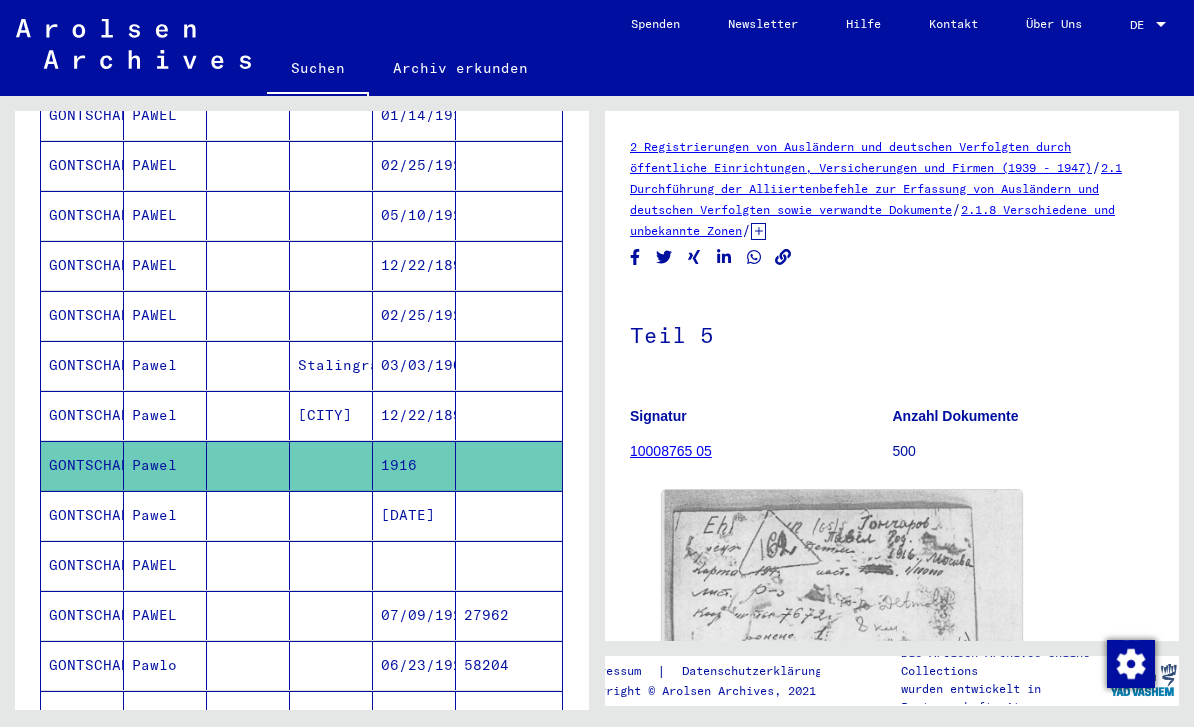 click on "[DATE]" at bounding box center (414, 565) 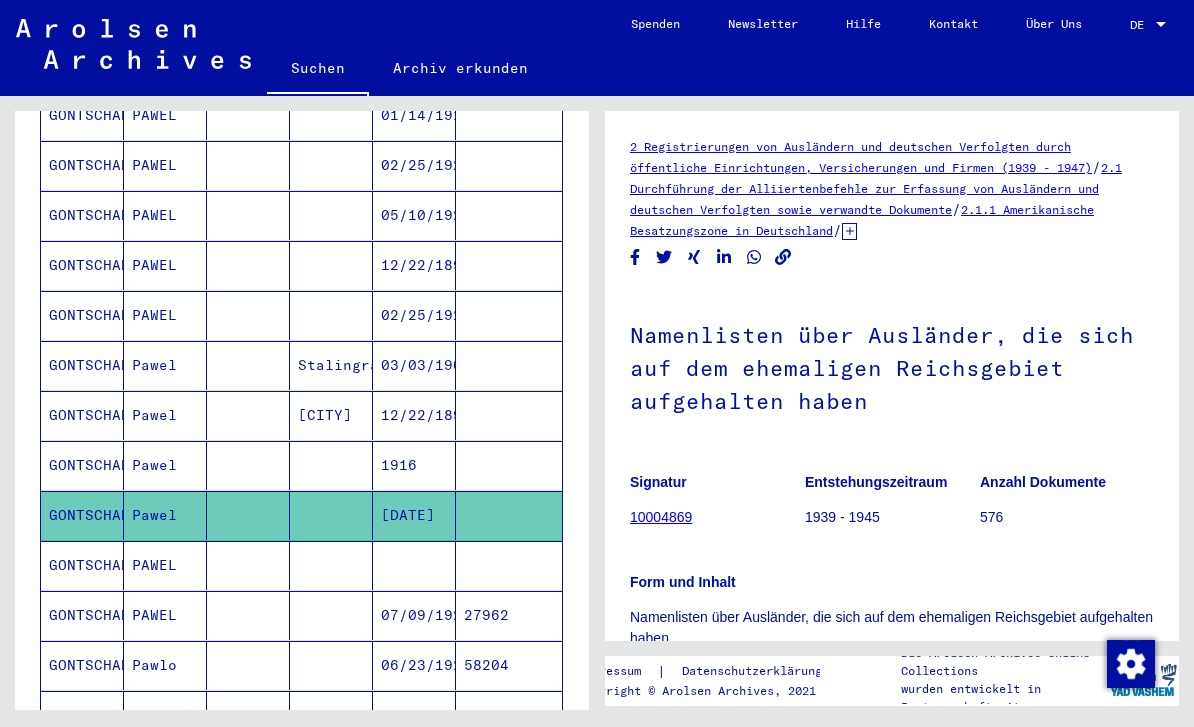 scroll, scrollTop: 0, scrollLeft: 0, axis: both 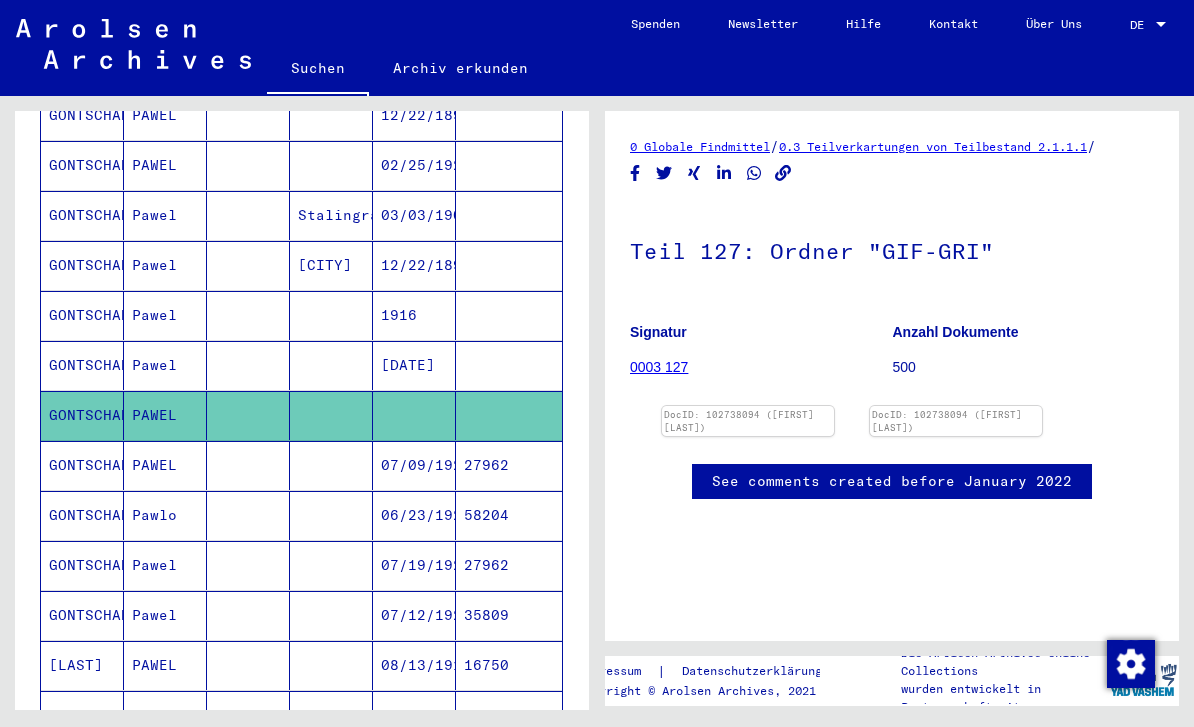 click on "07/09/1924" at bounding box center (414, 515) 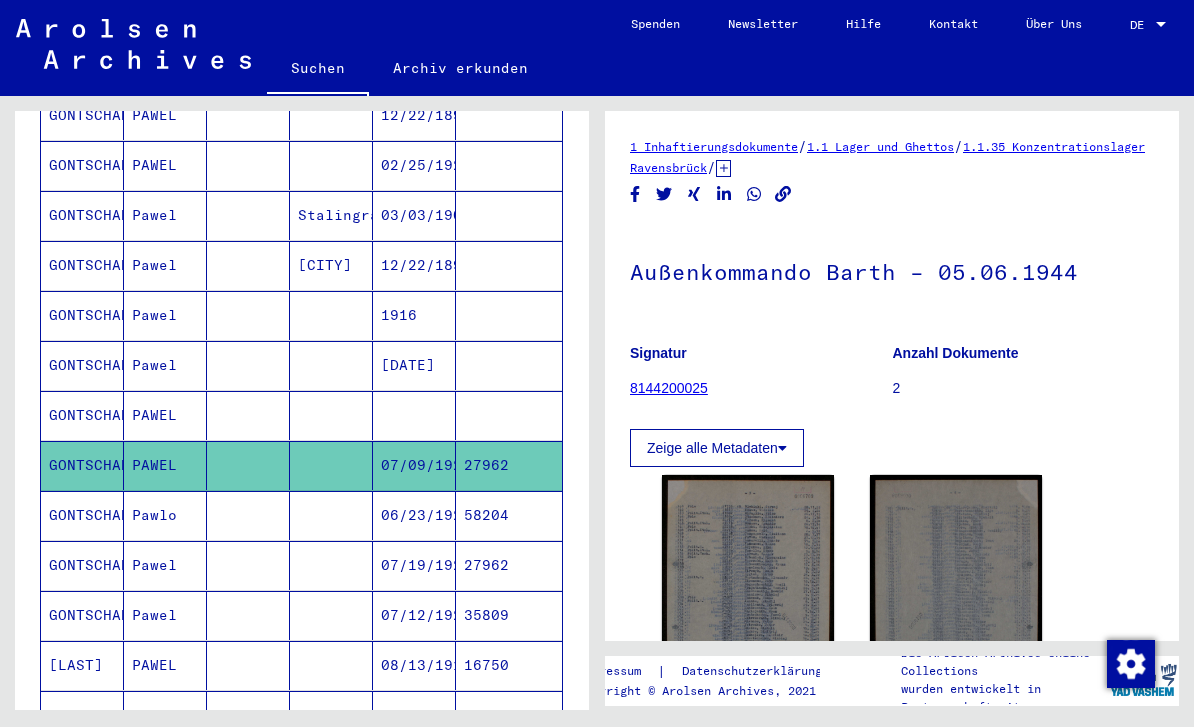 scroll, scrollTop: 0, scrollLeft: 0, axis: both 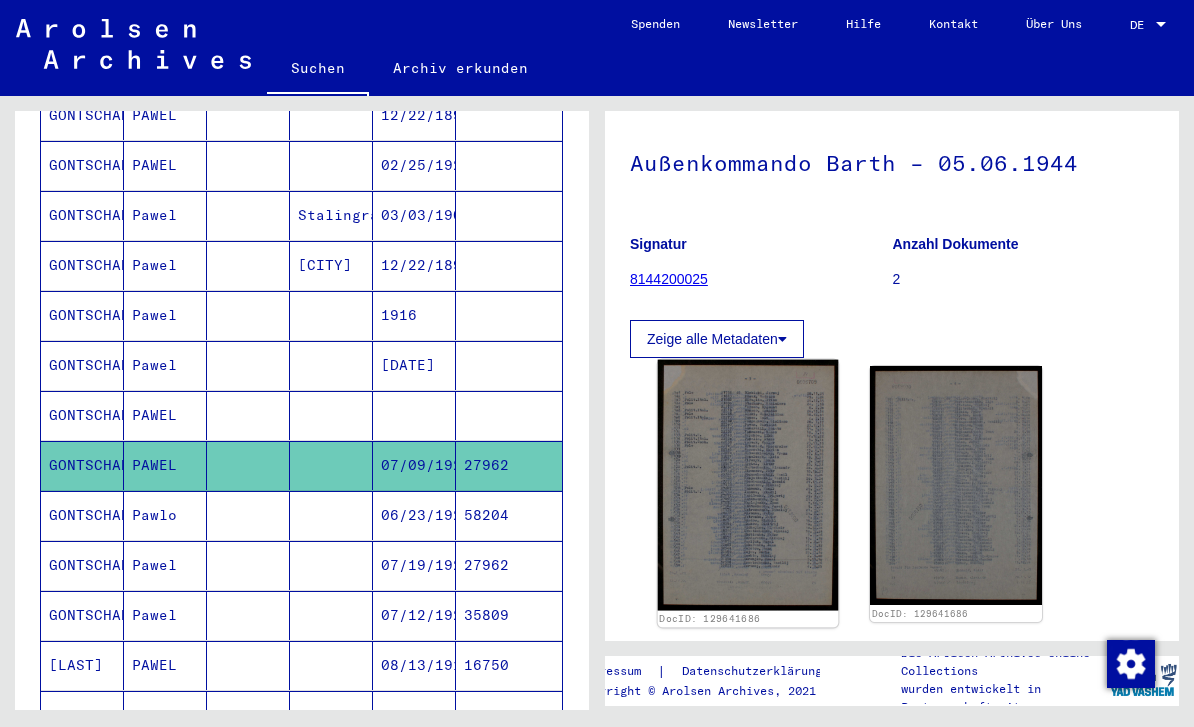 click 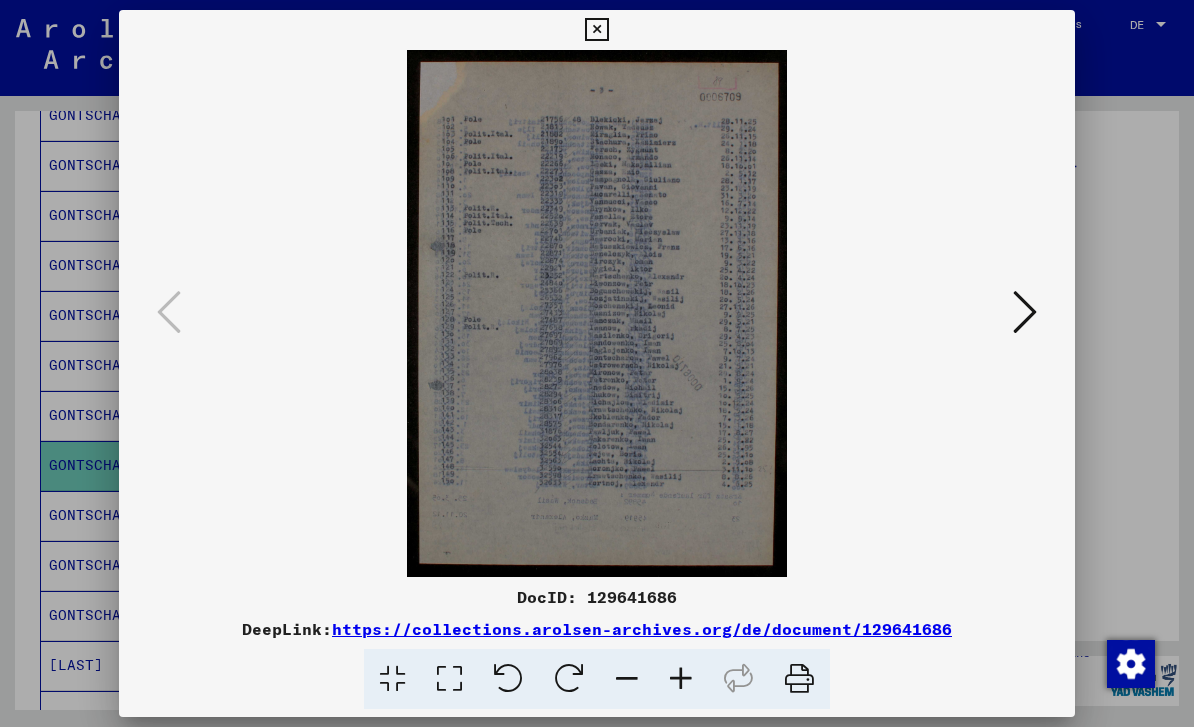 click at bounding box center [1025, 313] 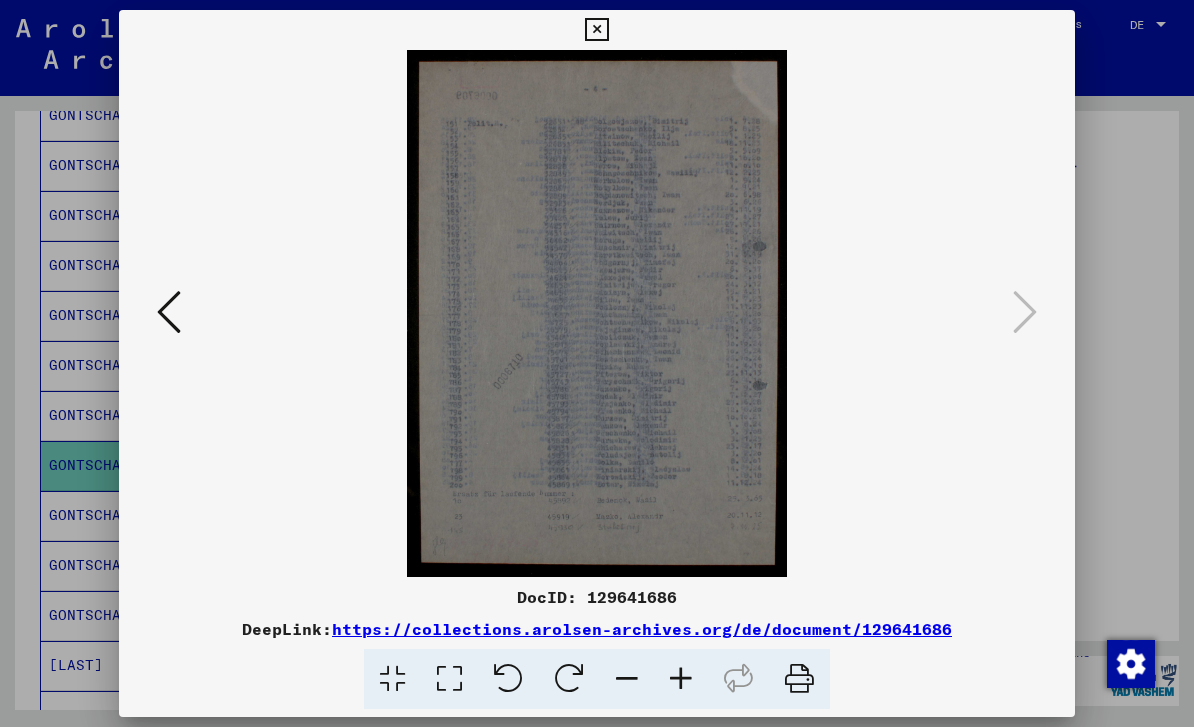 click at bounding box center (596, 313) 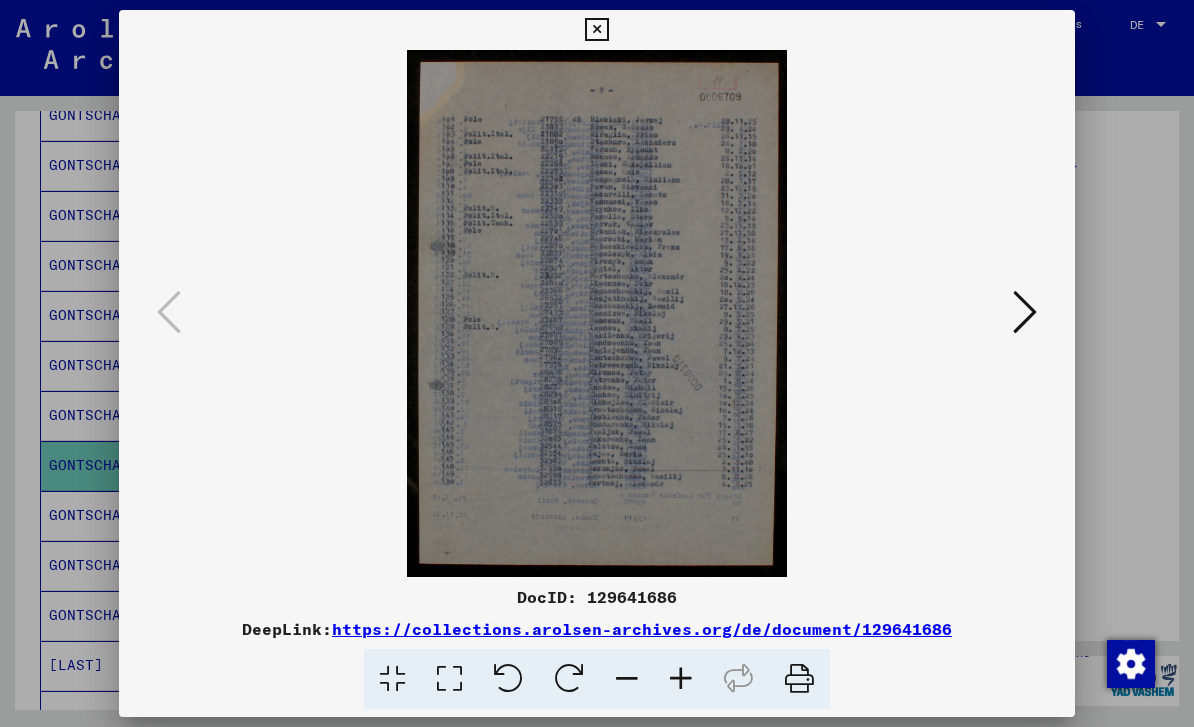 click at bounding box center (1025, 312) 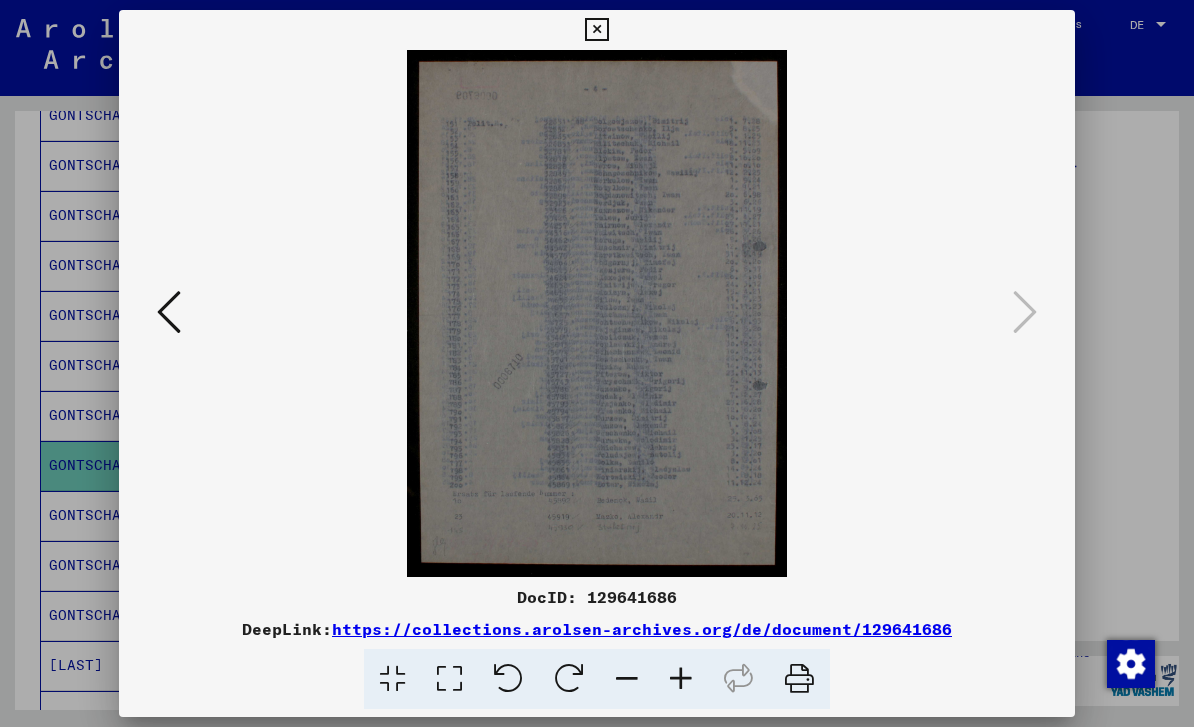 click at bounding box center [596, 30] 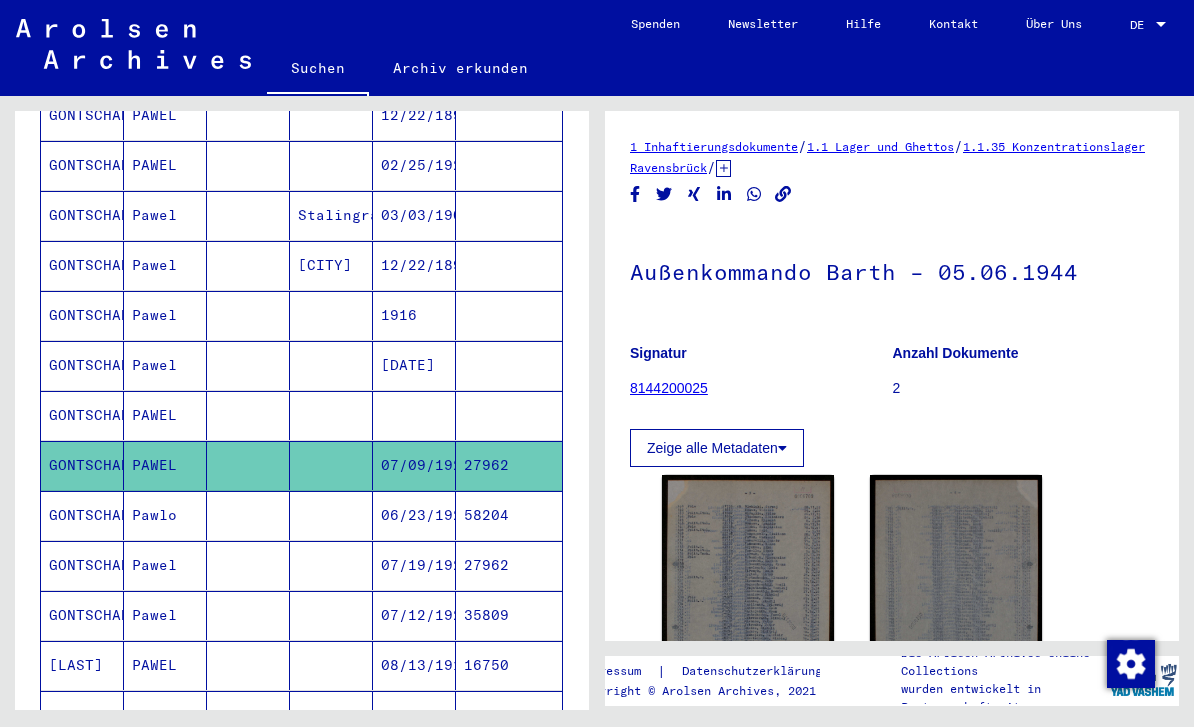 scroll, scrollTop: 0, scrollLeft: 0, axis: both 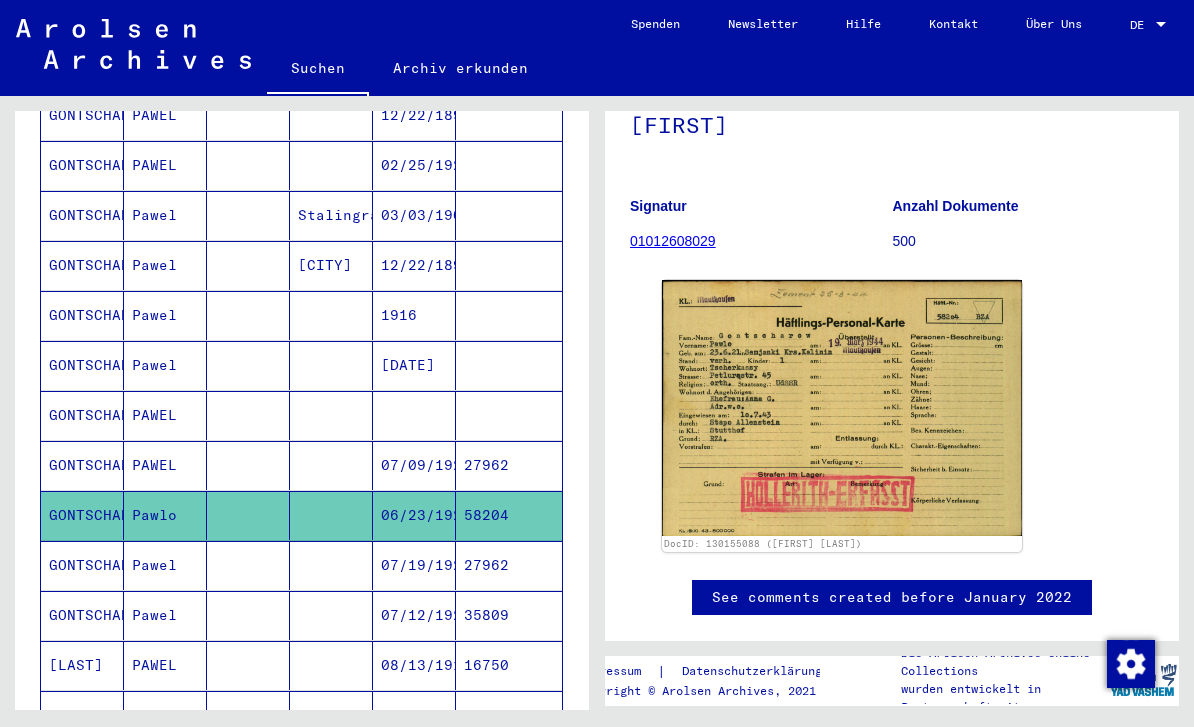 click on "07/19/1924" at bounding box center (414, 615) 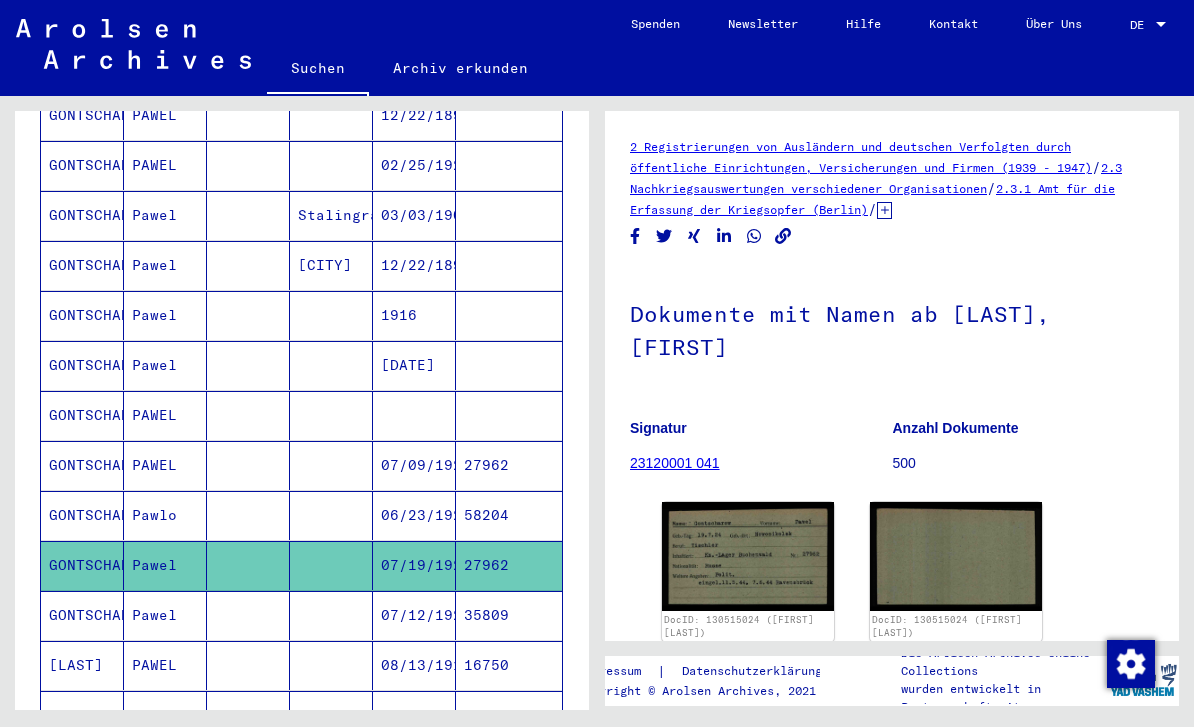 scroll, scrollTop: 0, scrollLeft: 0, axis: both 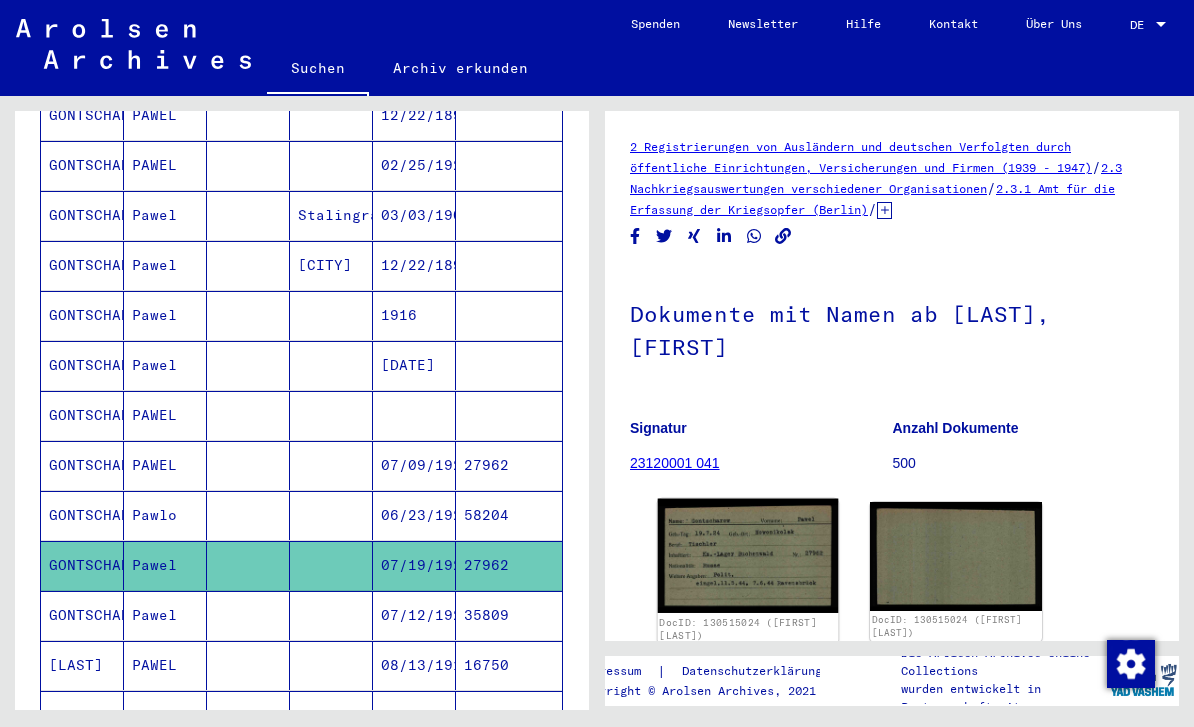 click 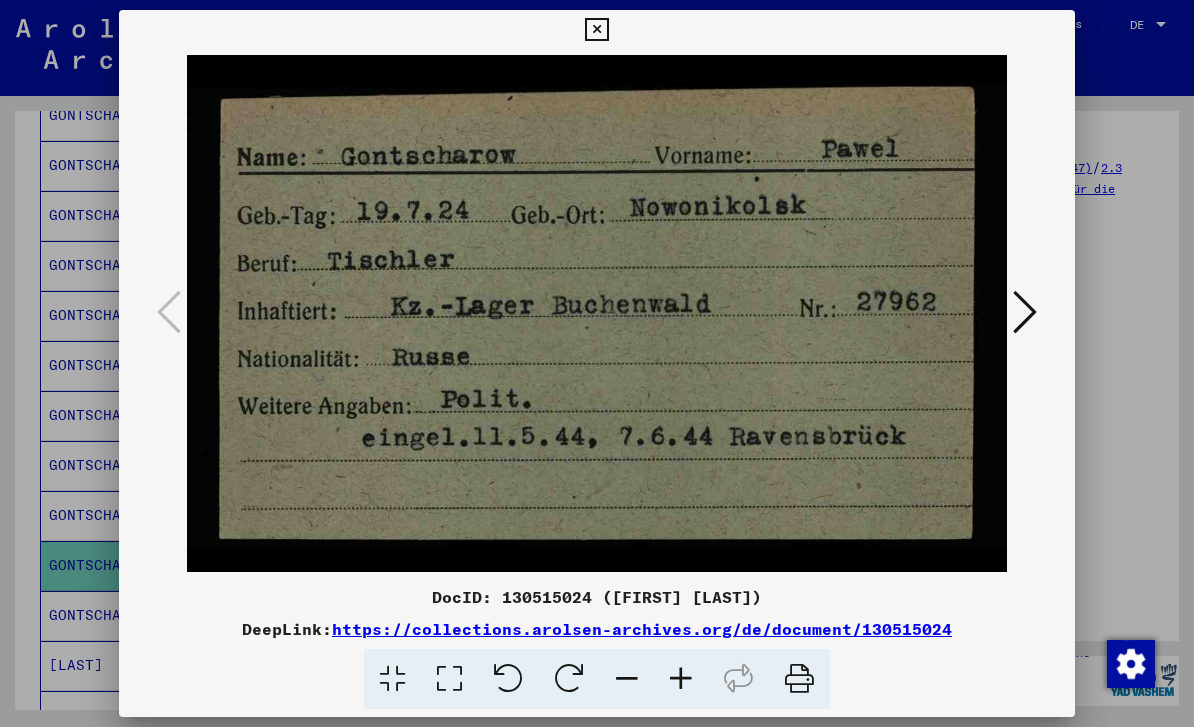 click at bounding box center [597, 363] 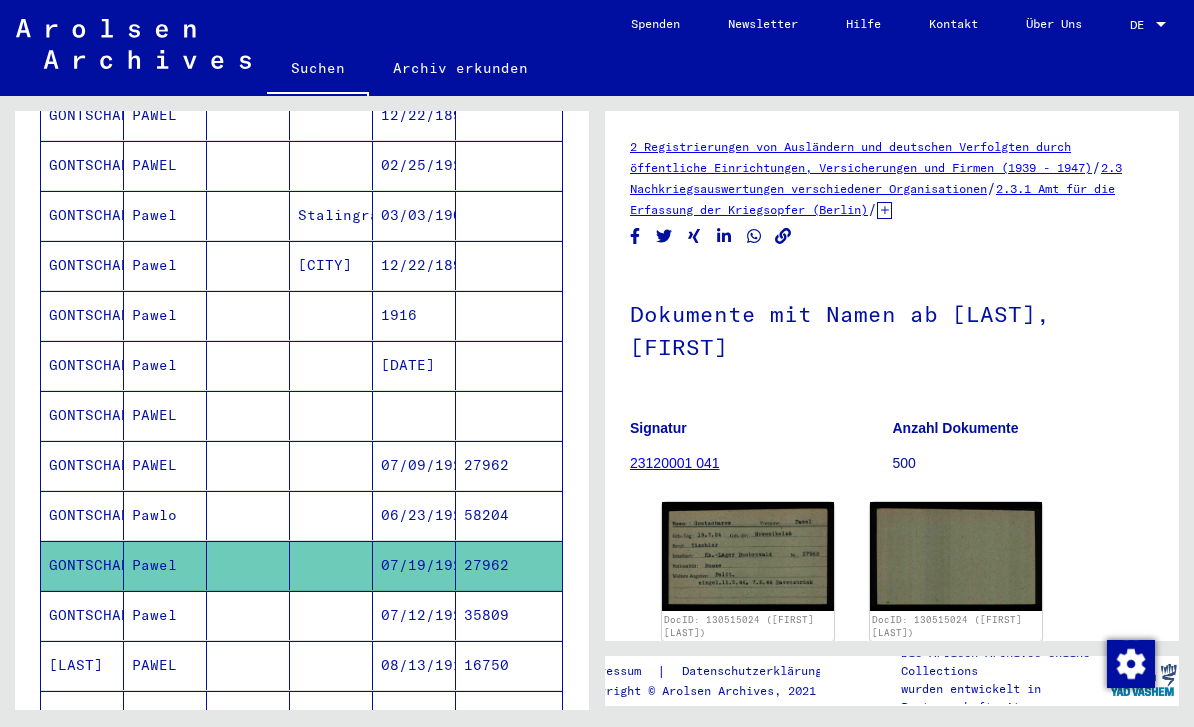 click on "35809" at bounding box center [509, 665] 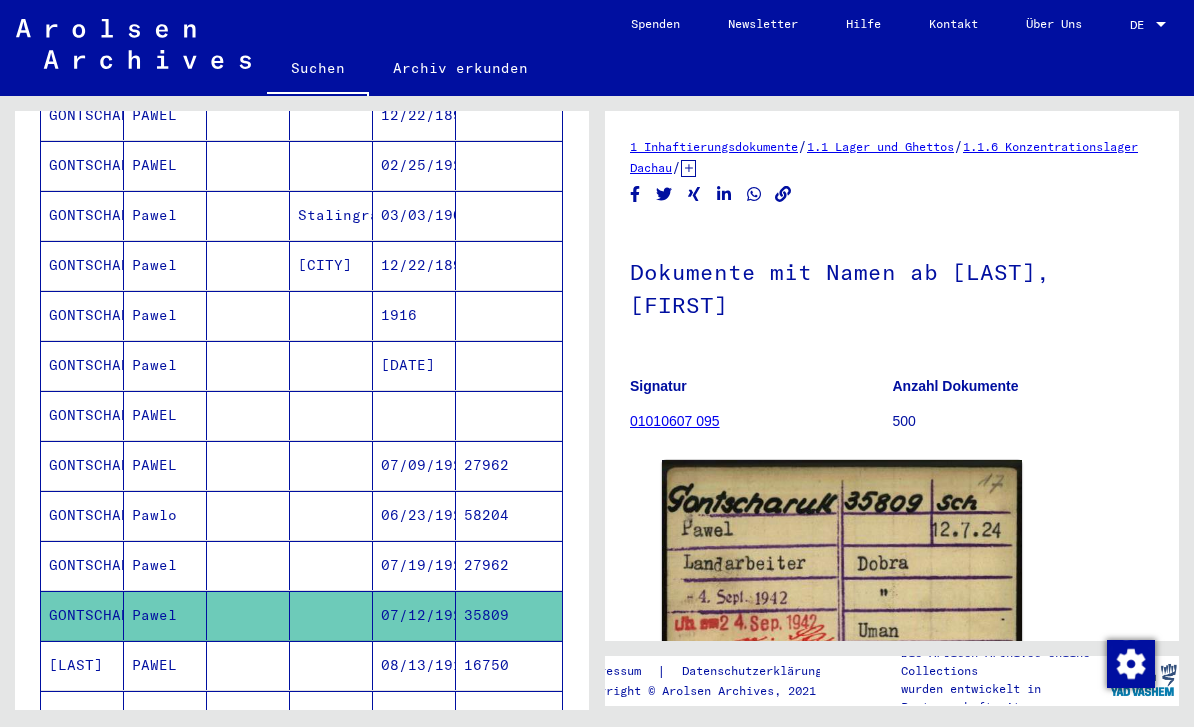scroll, scrollTop: 0, scrollLeft: 0, axis: both 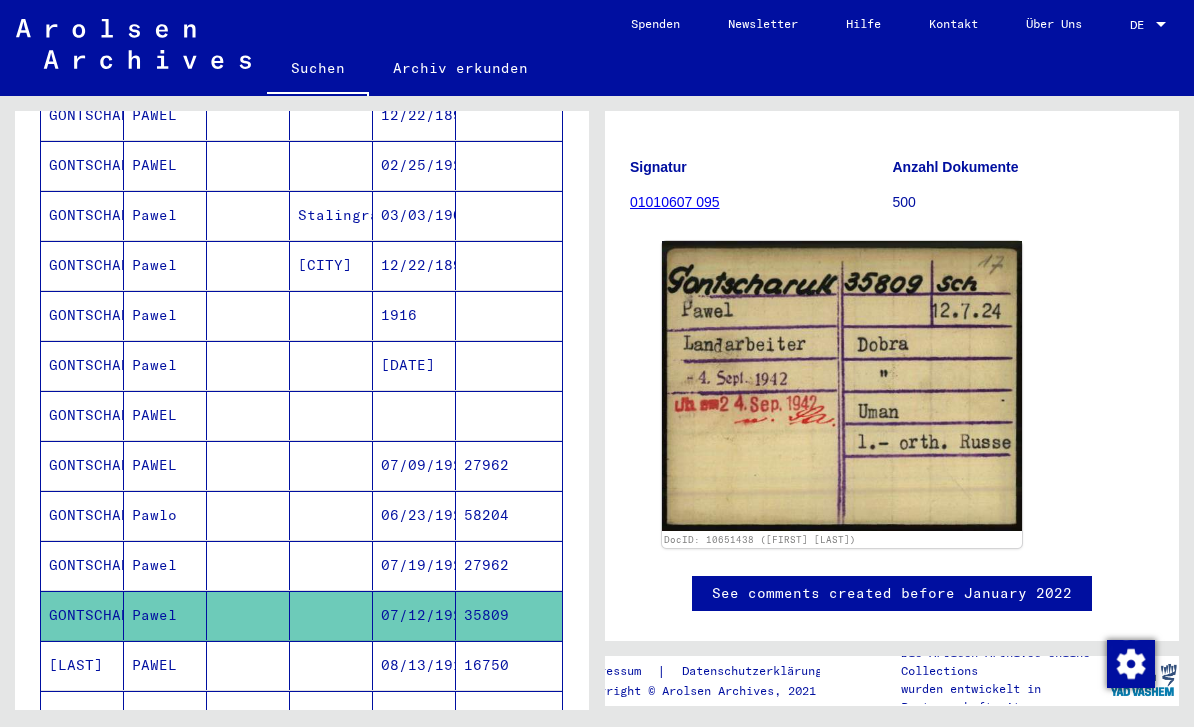 click on "16750" at bounding box center (509, 715) 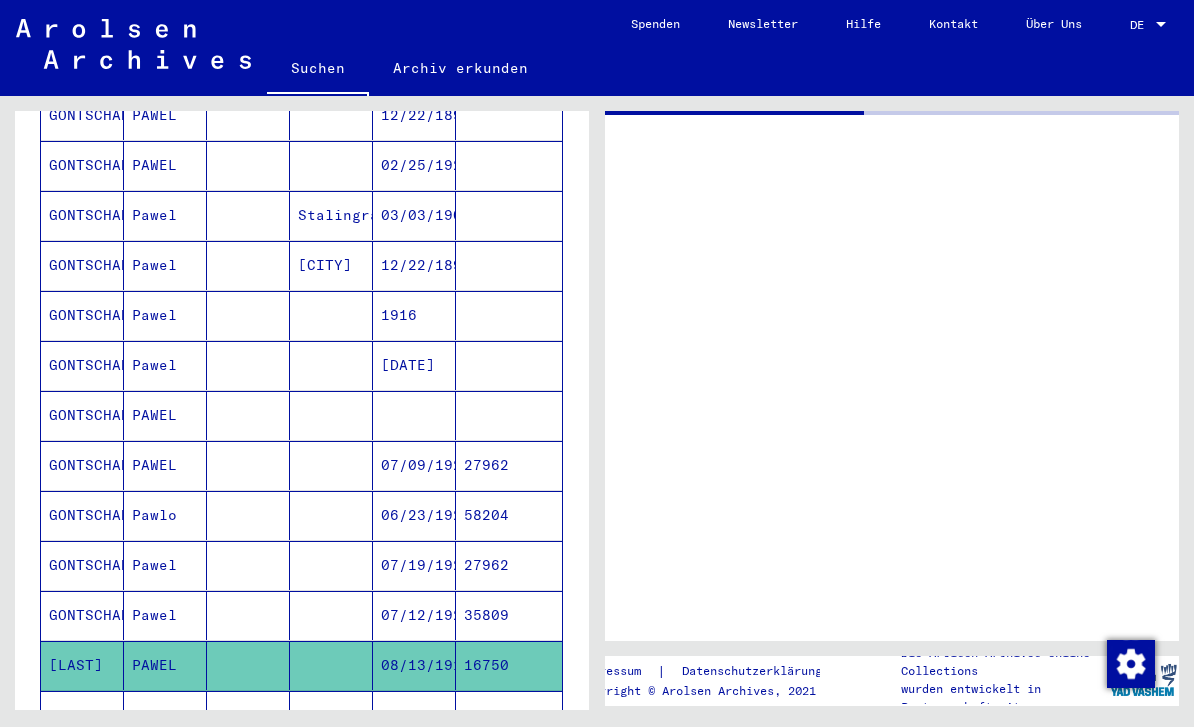 scroll, scrollTop: 0, scrollLeft: 0, axis: both 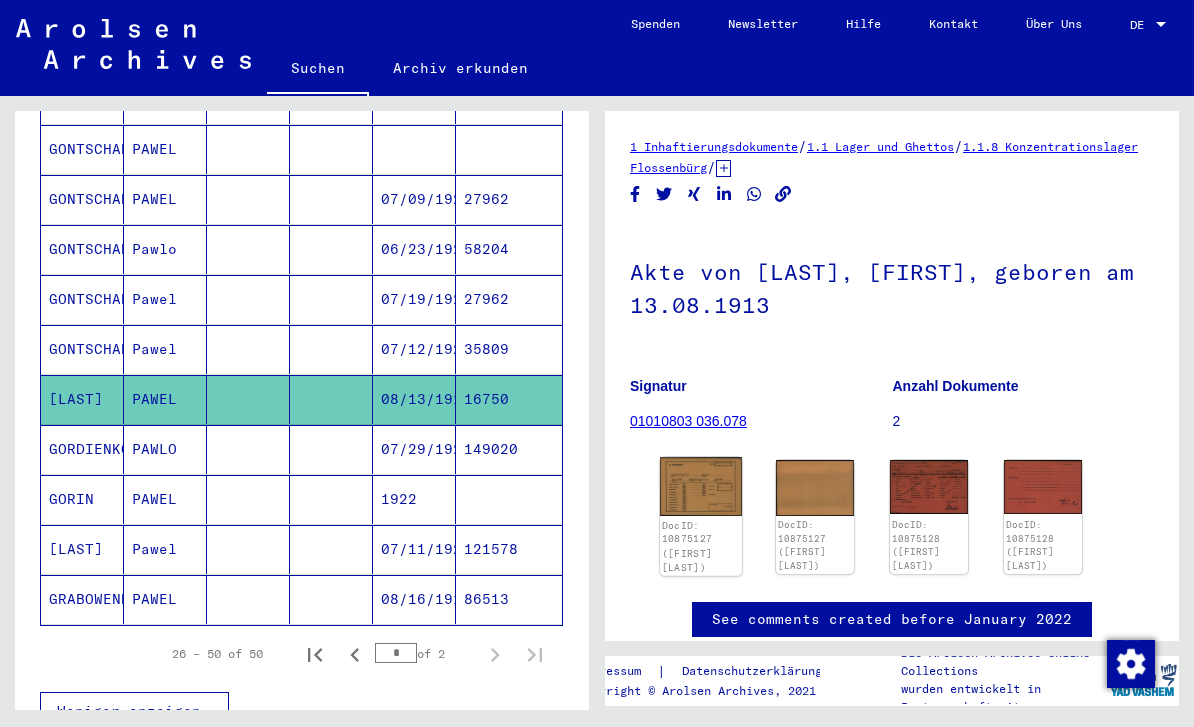 click 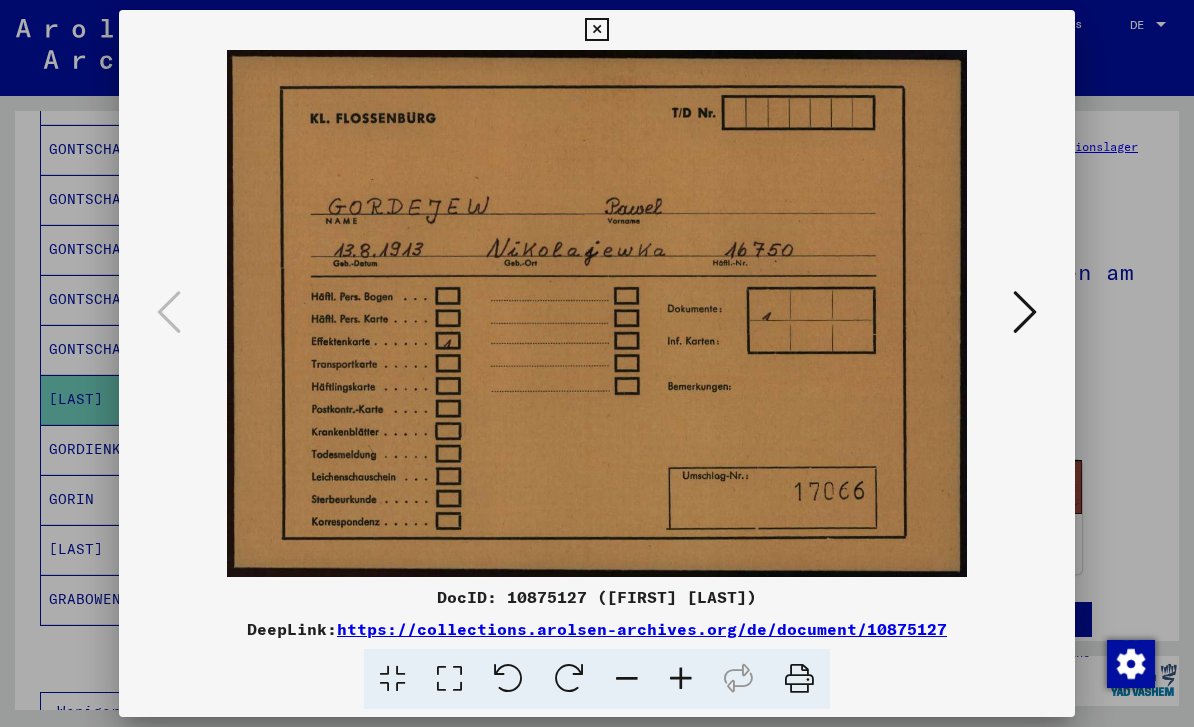 click at bounding box center (597, 363) 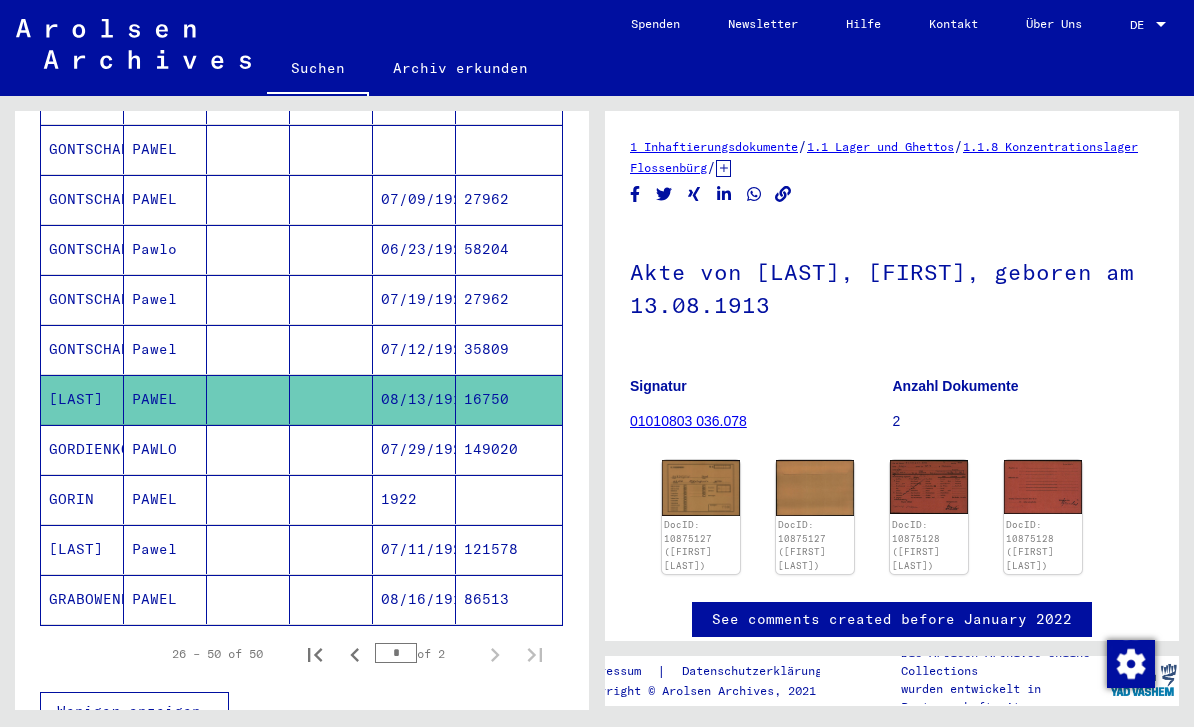 click on "07/29/1922" at bounding box center (414, 499) 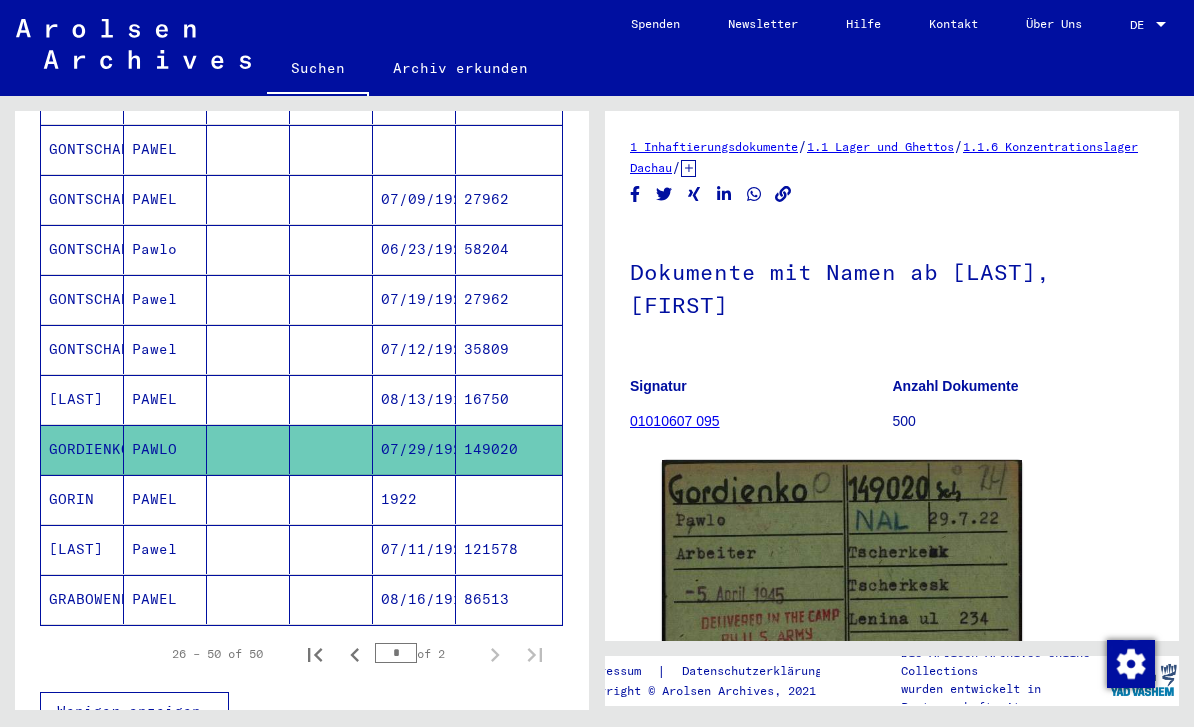 scroll, scrollTop: 0, scrollLeft: 0, axis: both 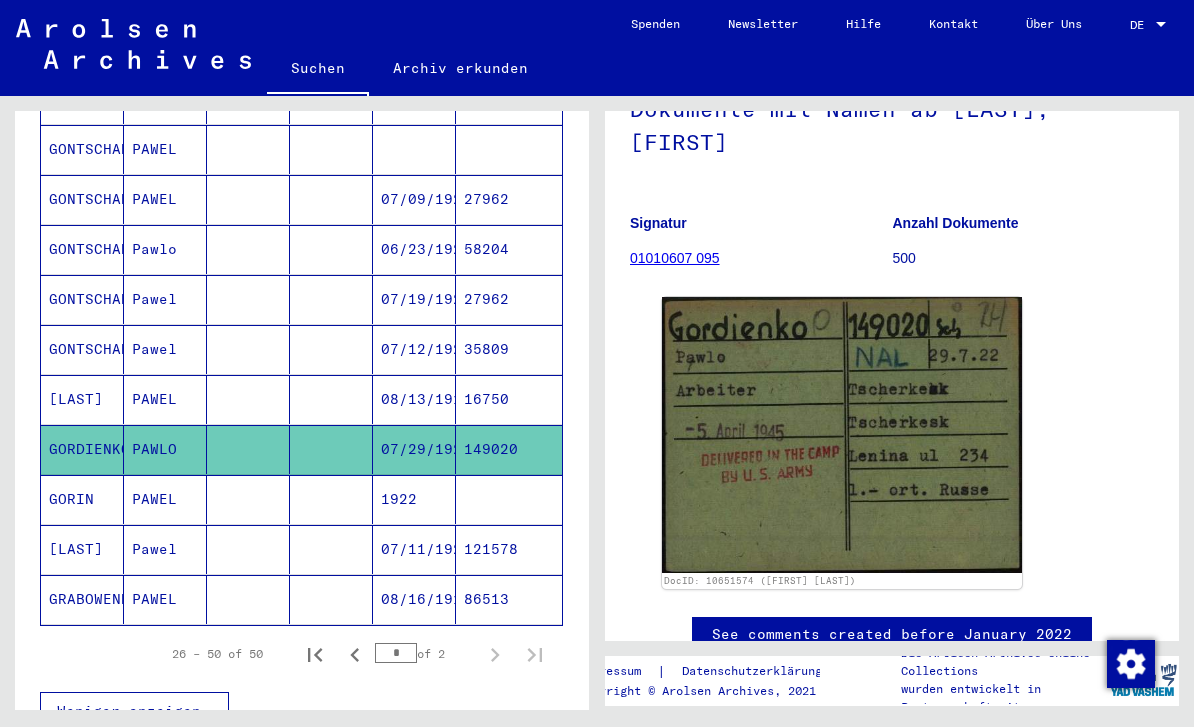 click on "1922" at bounding box center (414, 549) 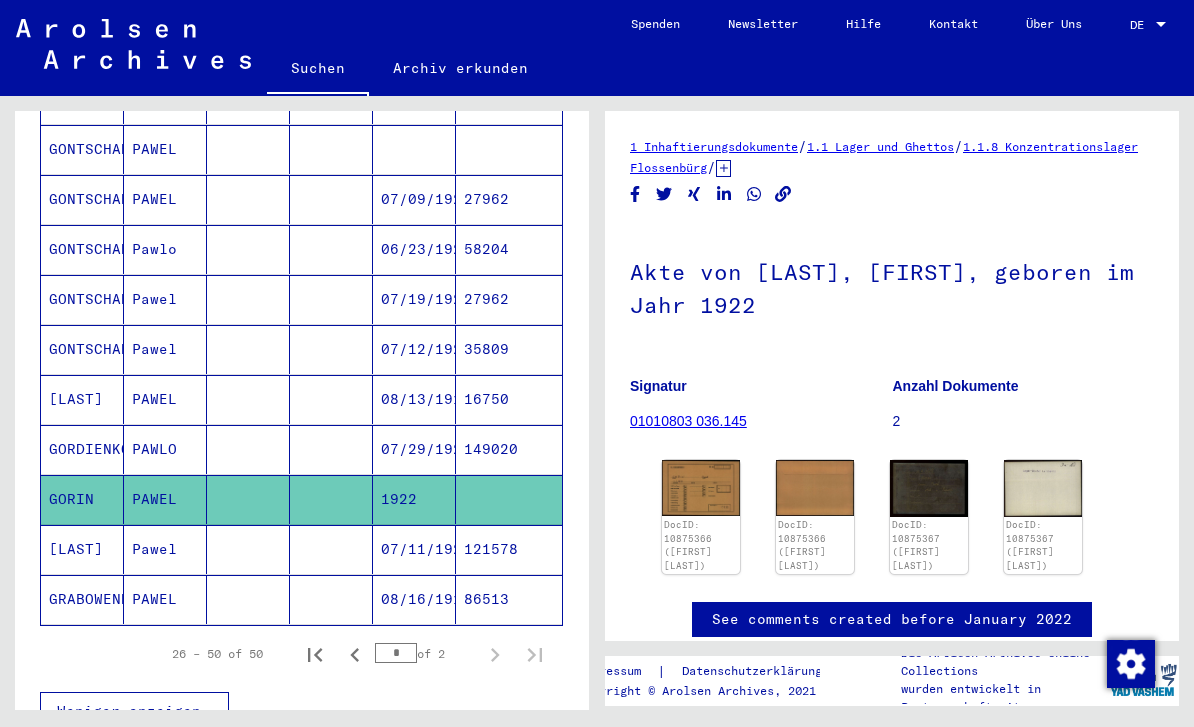 scroll, scrollTop: 0, scrollLeft: 0, axis: both 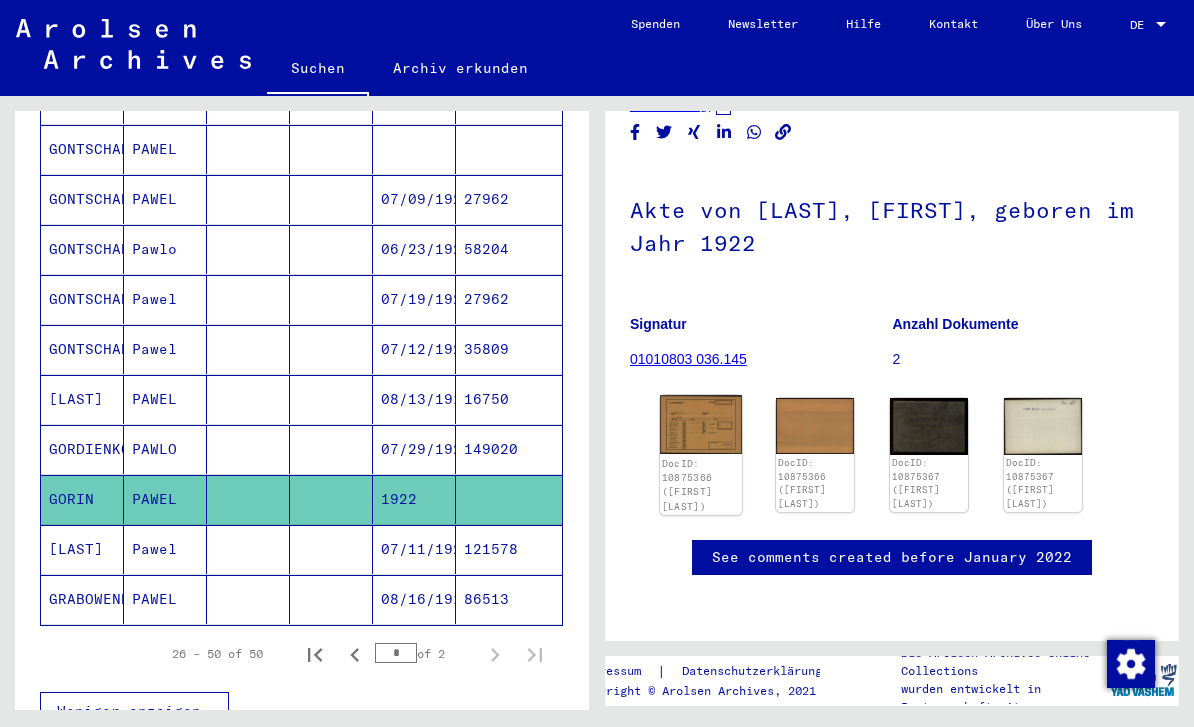 click 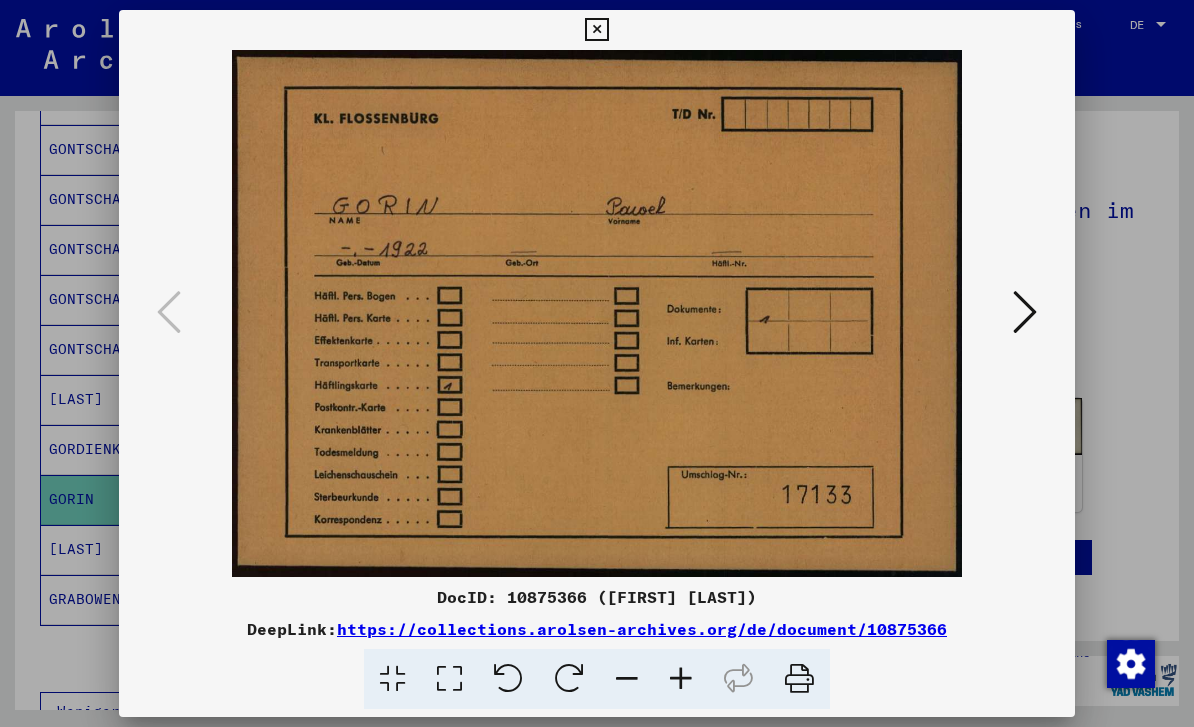 click at bounding box center [1025, 312] 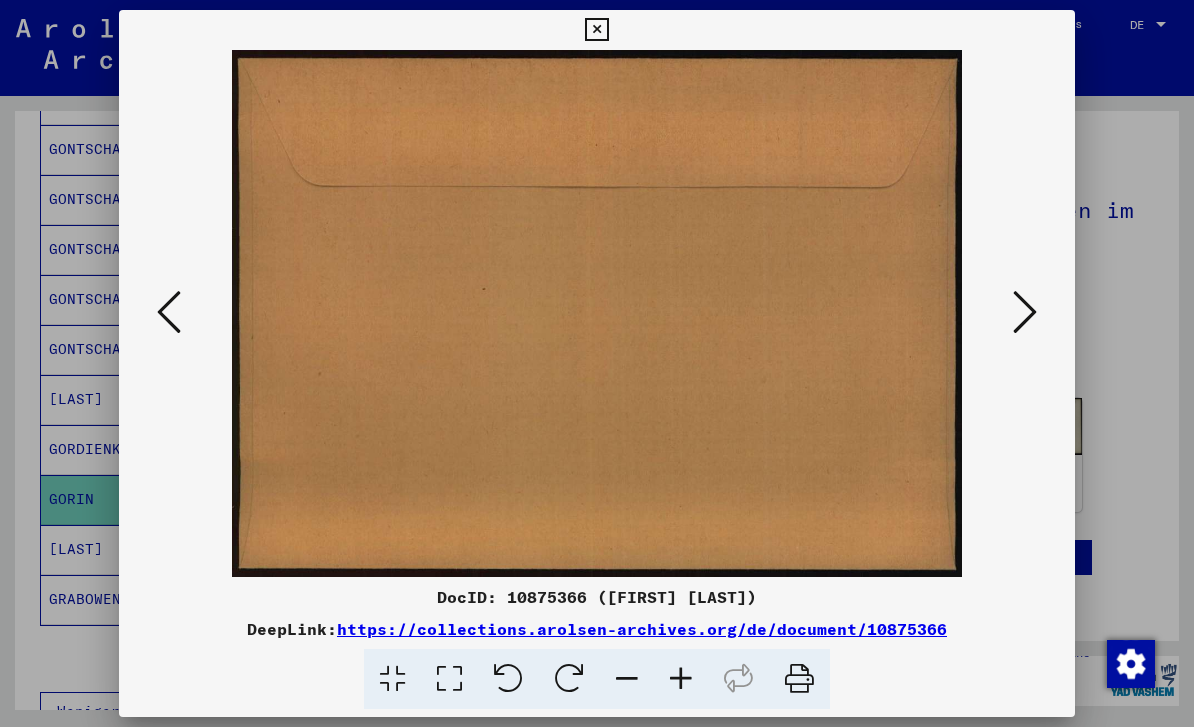 click at bounding box center (597, 363) 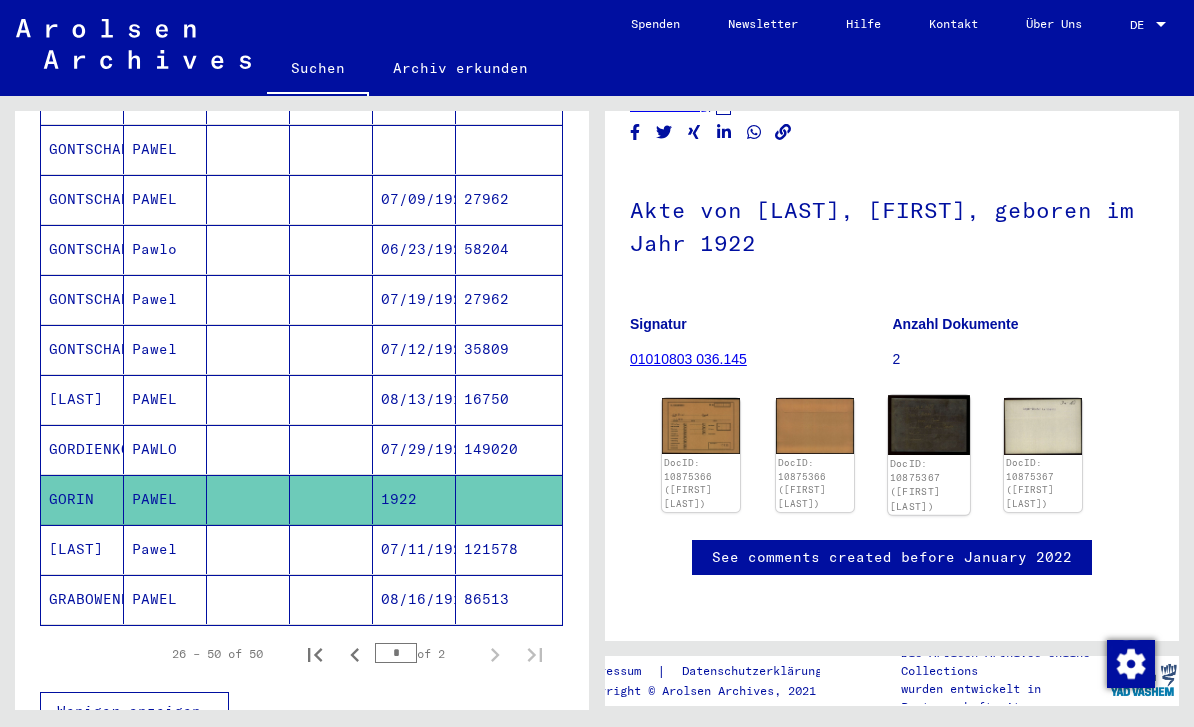 click 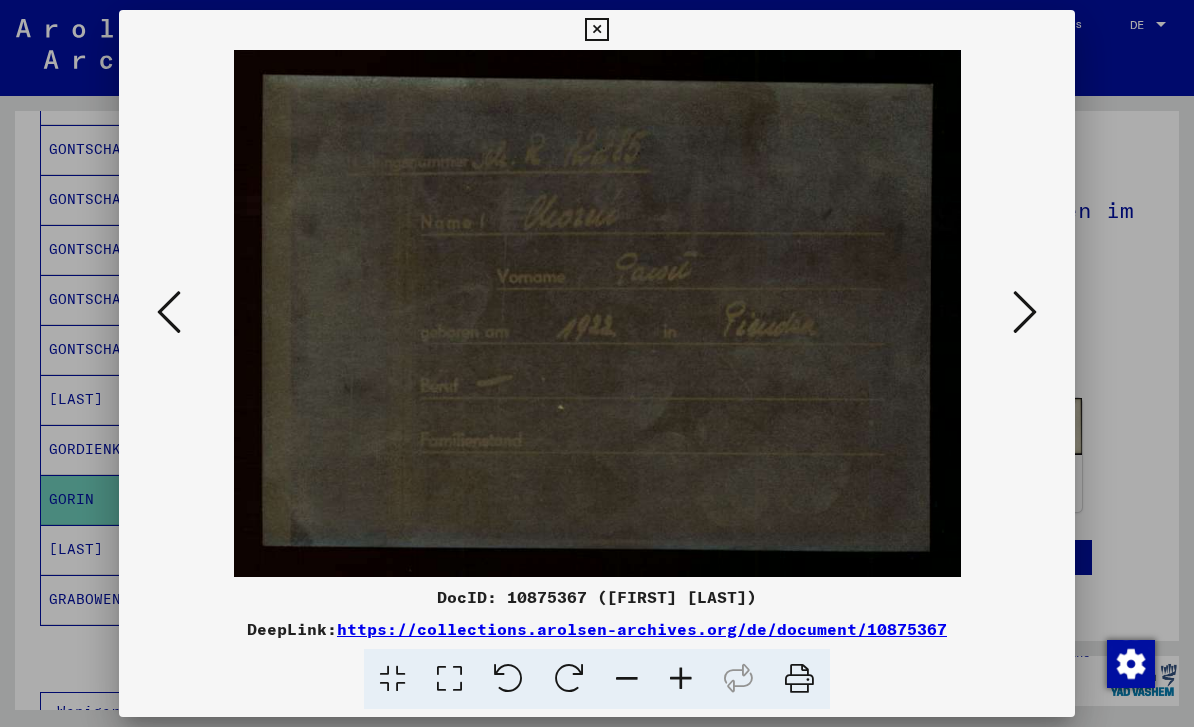 click at bounding box center (597, 363) 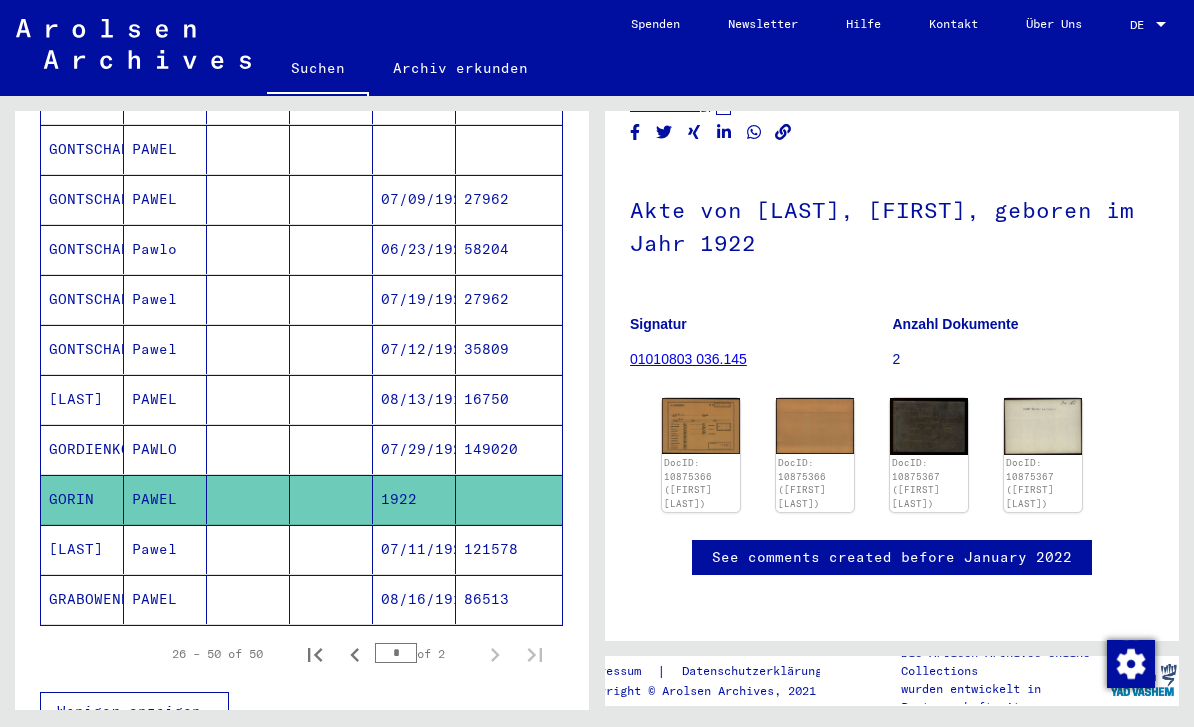 click on "07/11/1924" at bounding box center [414, 599] 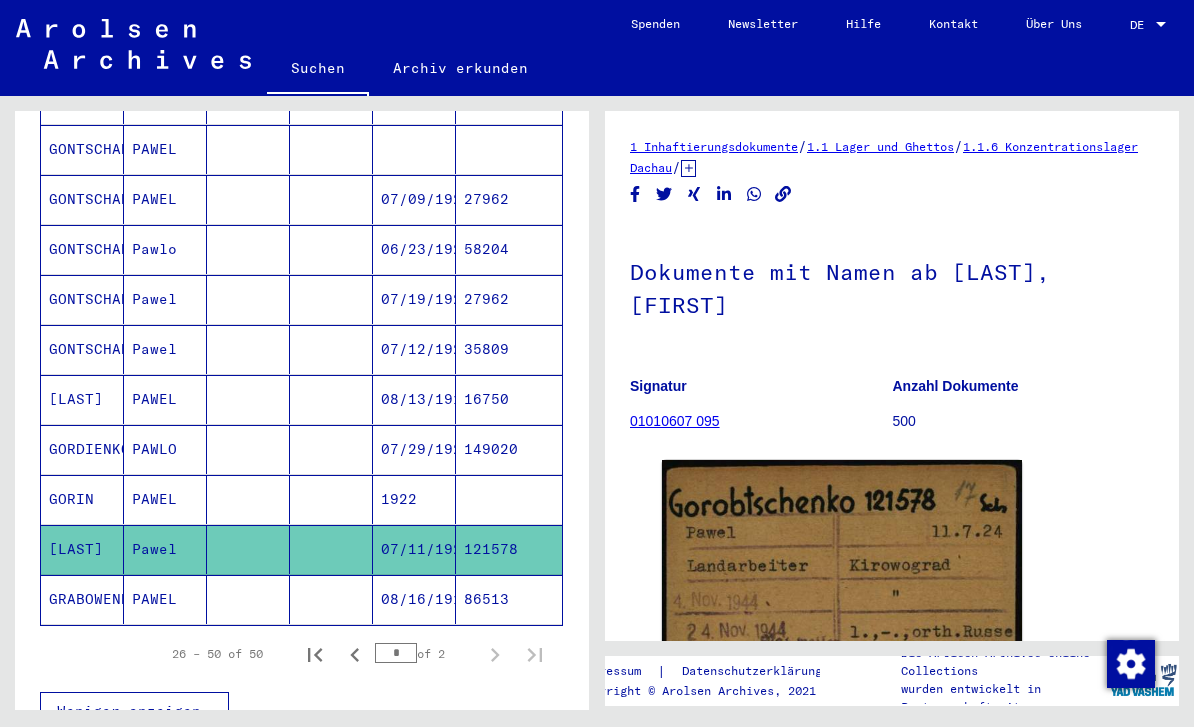 scroll, scrollTop: 0, scrollLeft: 0, axis: both 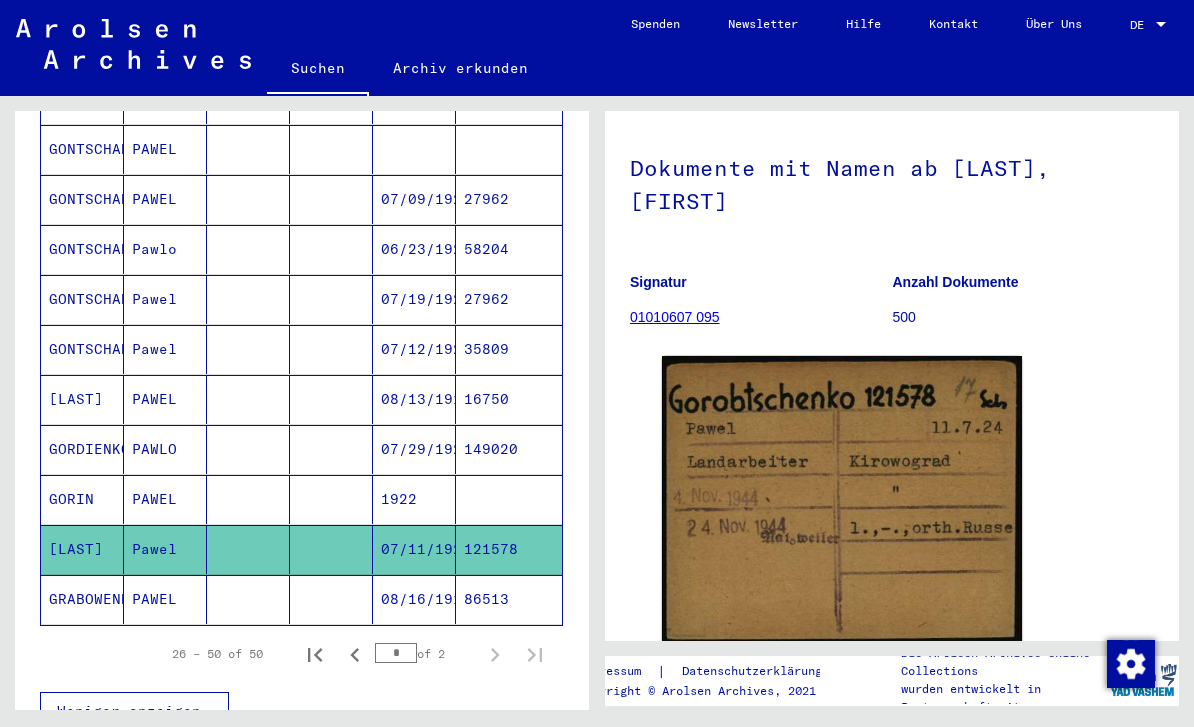 click on "08/16/1916" 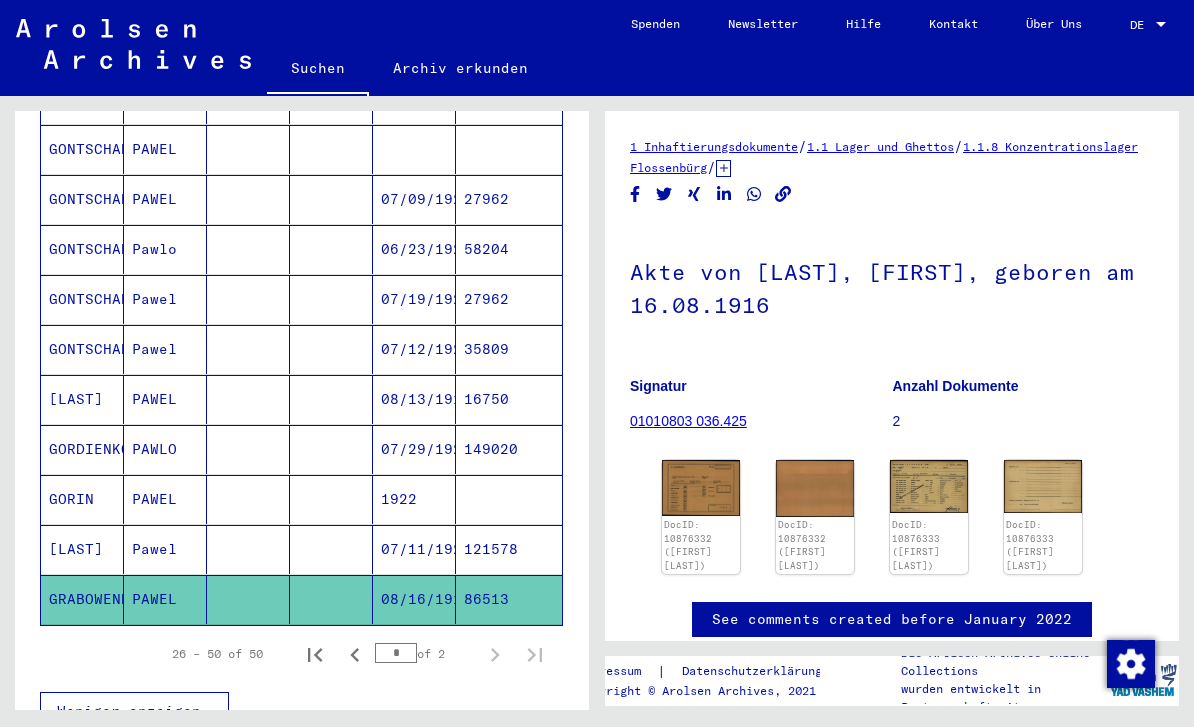 scroll, scrollTop: 0, scrollLeft: 0, axis: both 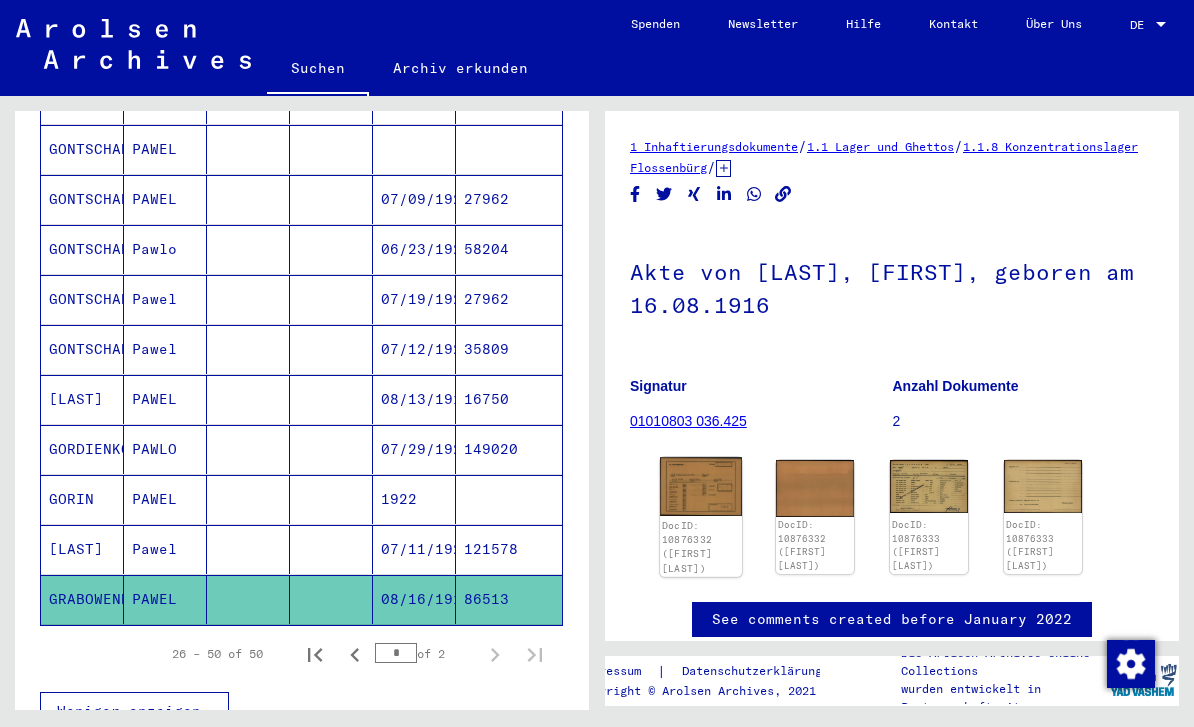 click 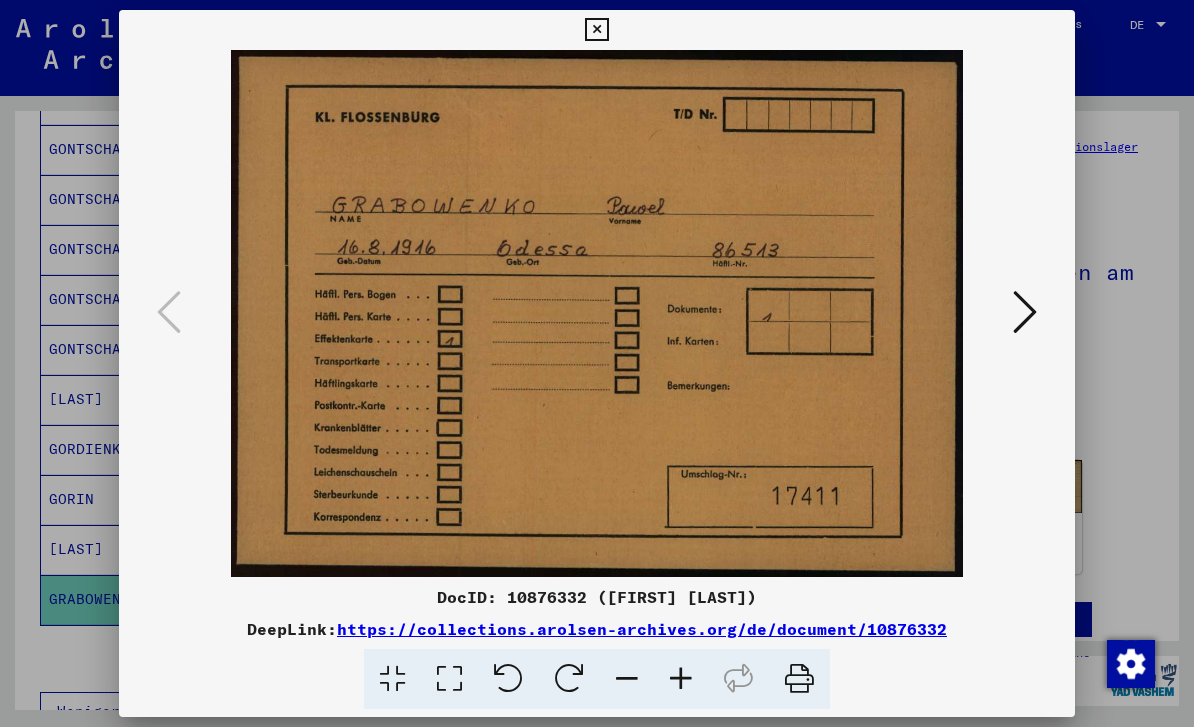 click at bounding box center (597, 363) 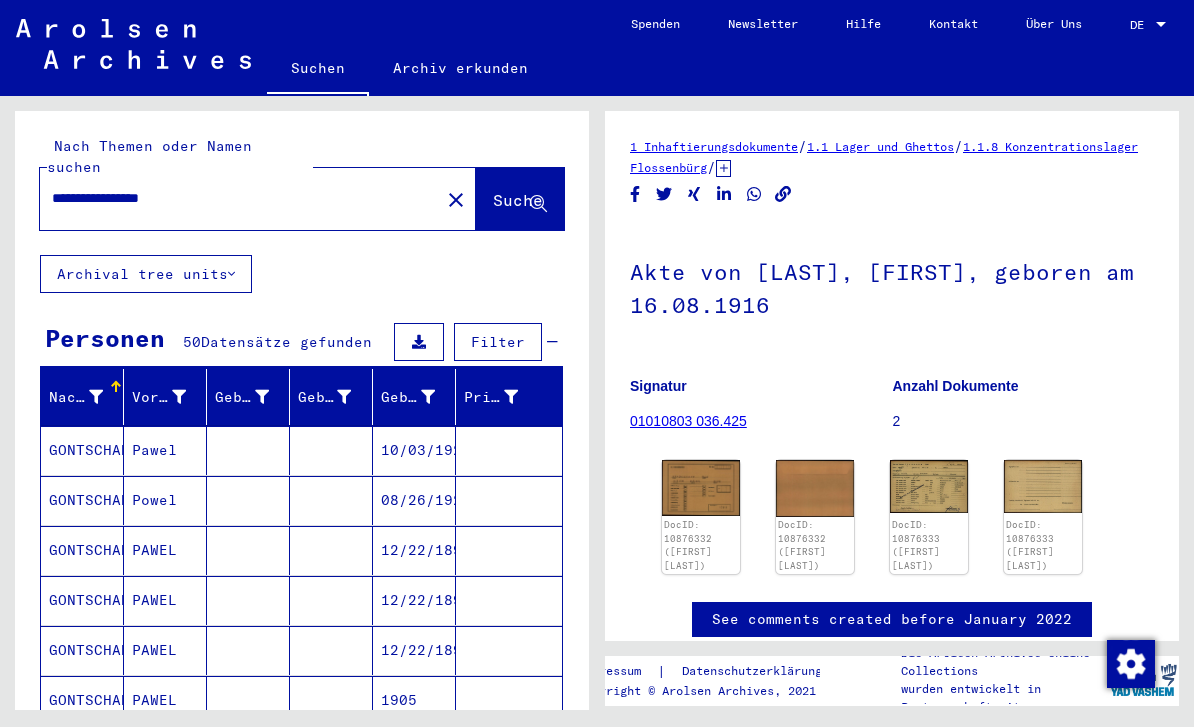scroll, scrollTop: 0, scrollLeft: 0, axis: both 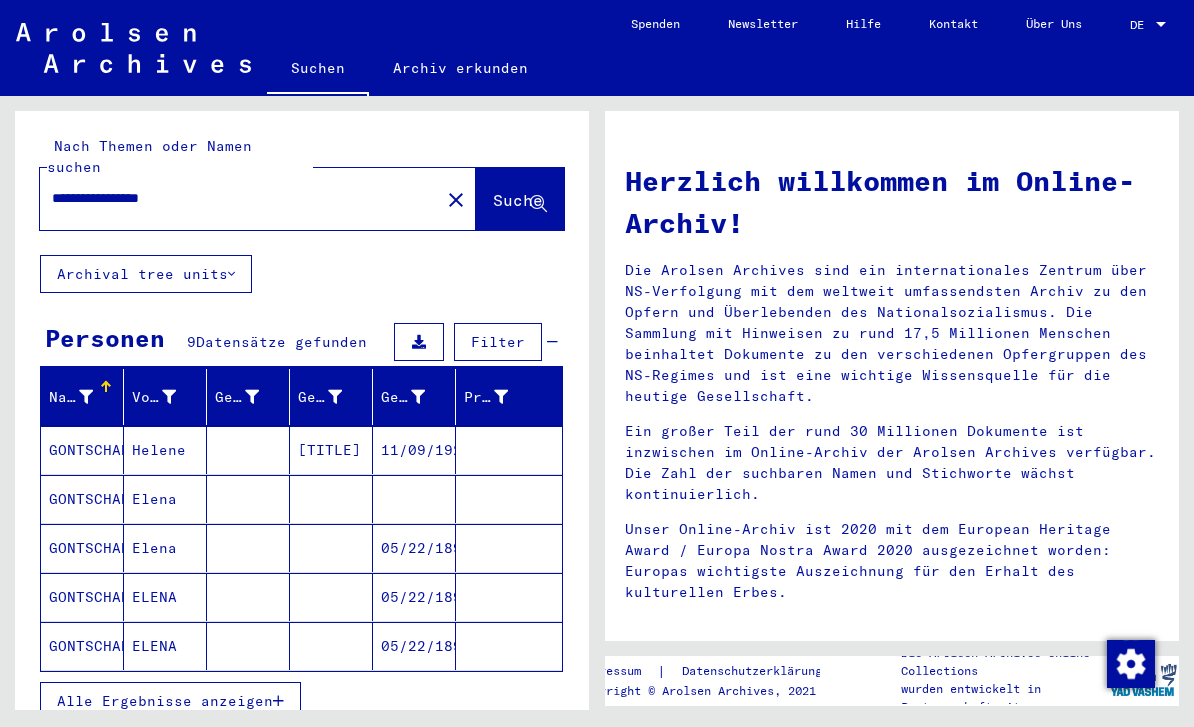 click at bounding box center (248, 548) 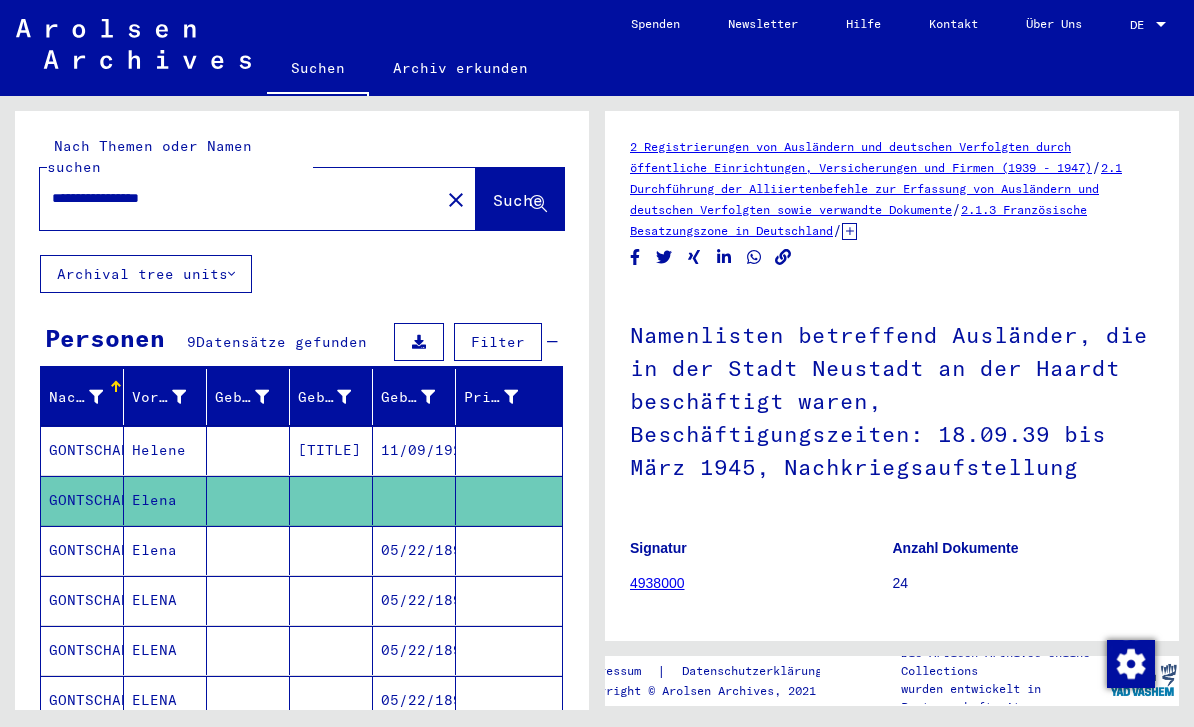 scroll, scrollTop: 0, scrollLeft: 0, axis: both 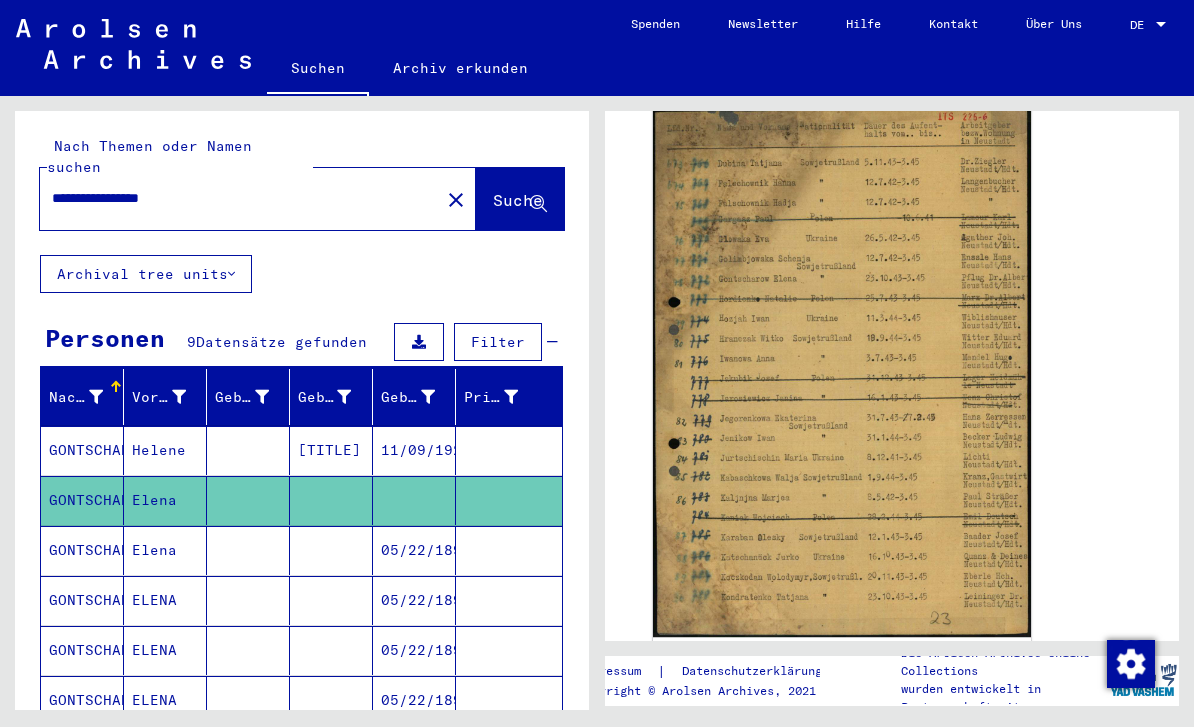 click 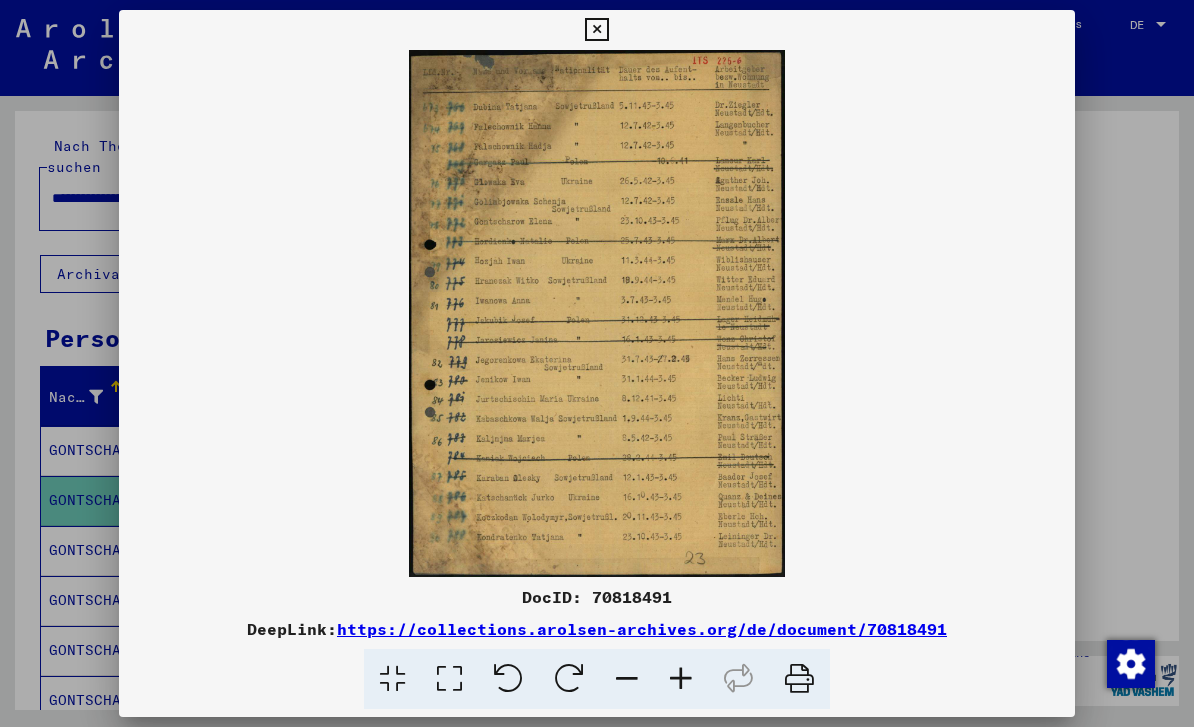 click at bounding box center [597, 363] 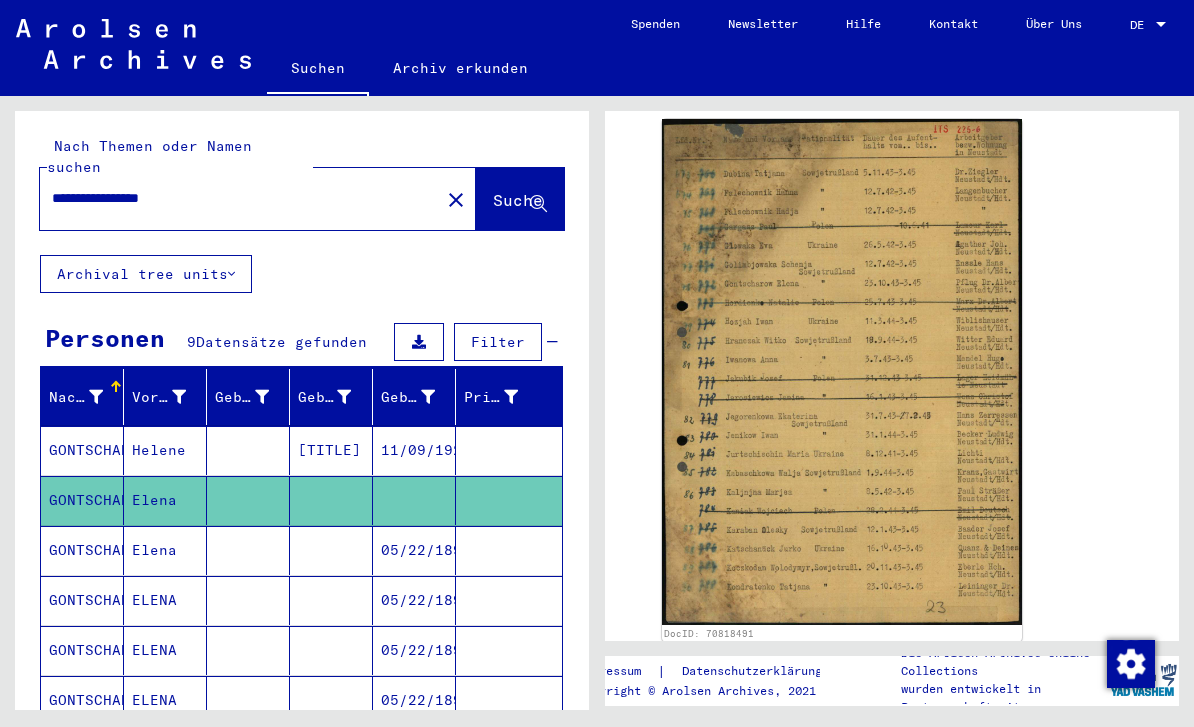 click on "DocID: 70818491" 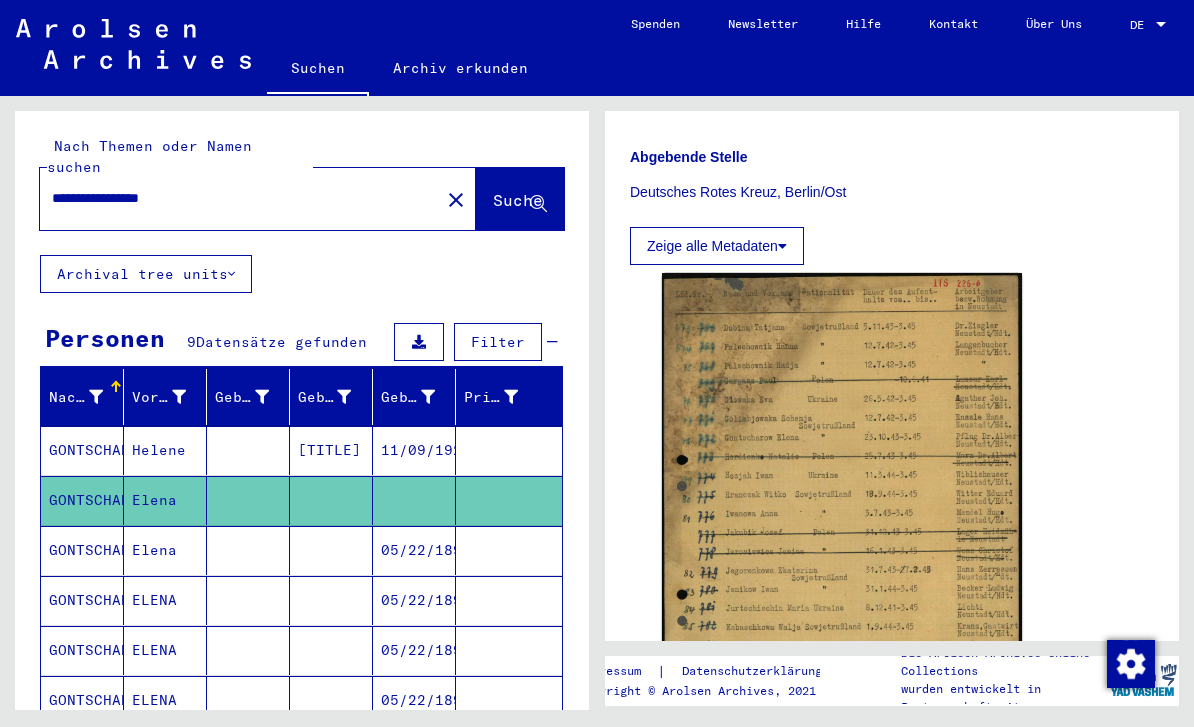 scroll, scrollTop: 681, scrollLeft: 0, axis: vertical 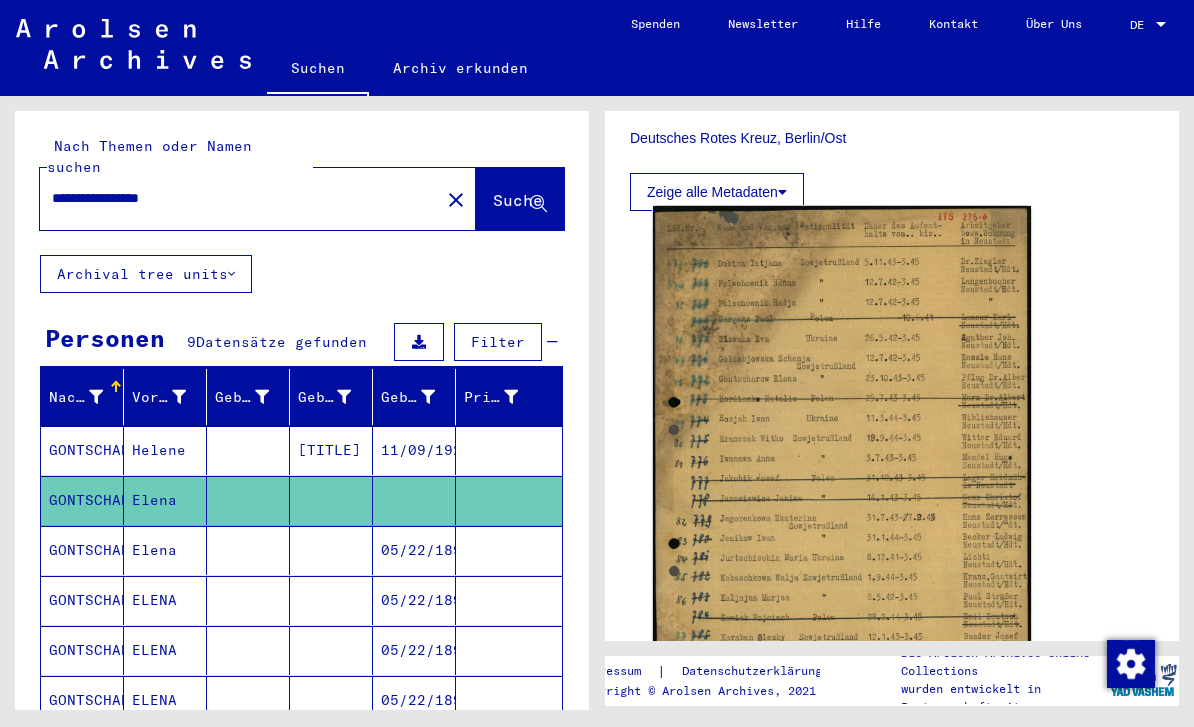 click 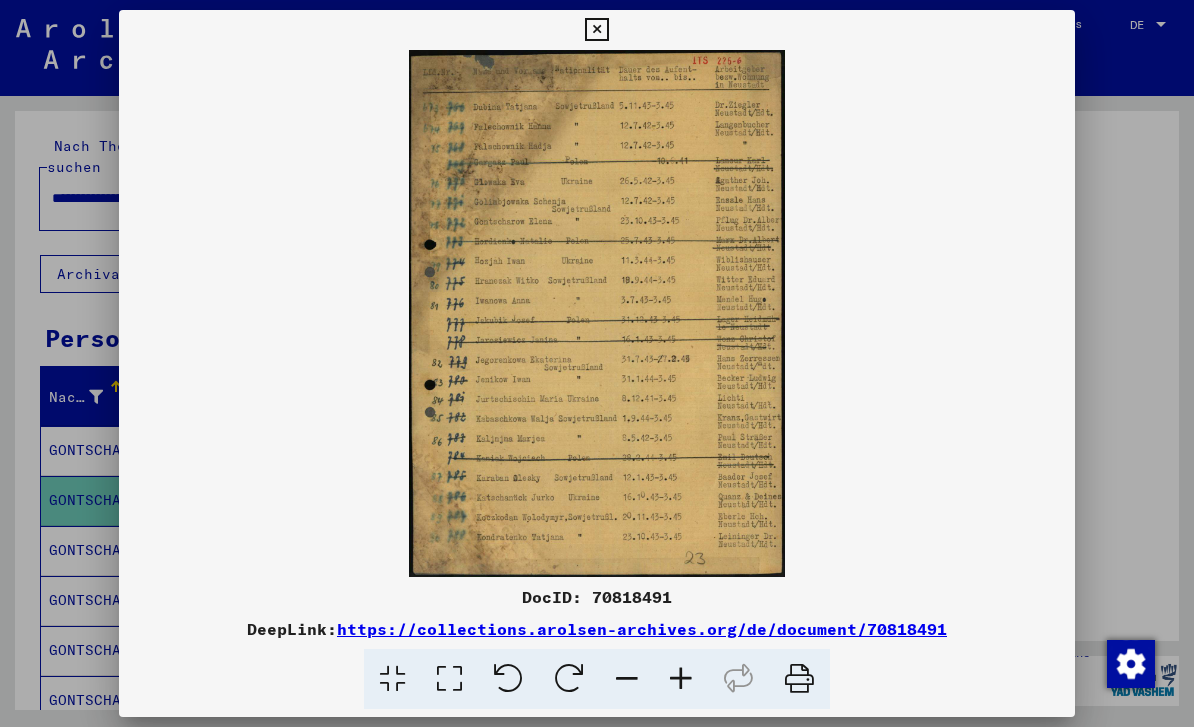 click at bounding box center [596, 30] 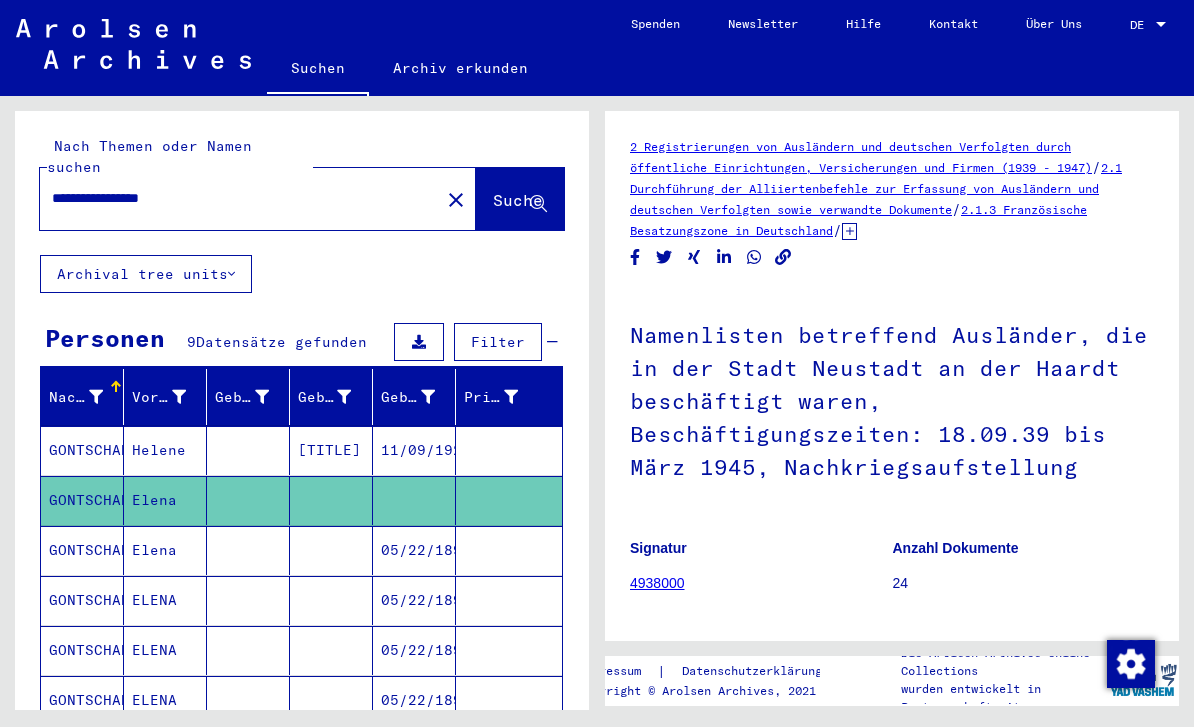 scroll, scrollTop: 0, scrollLeft: 0, axis: both 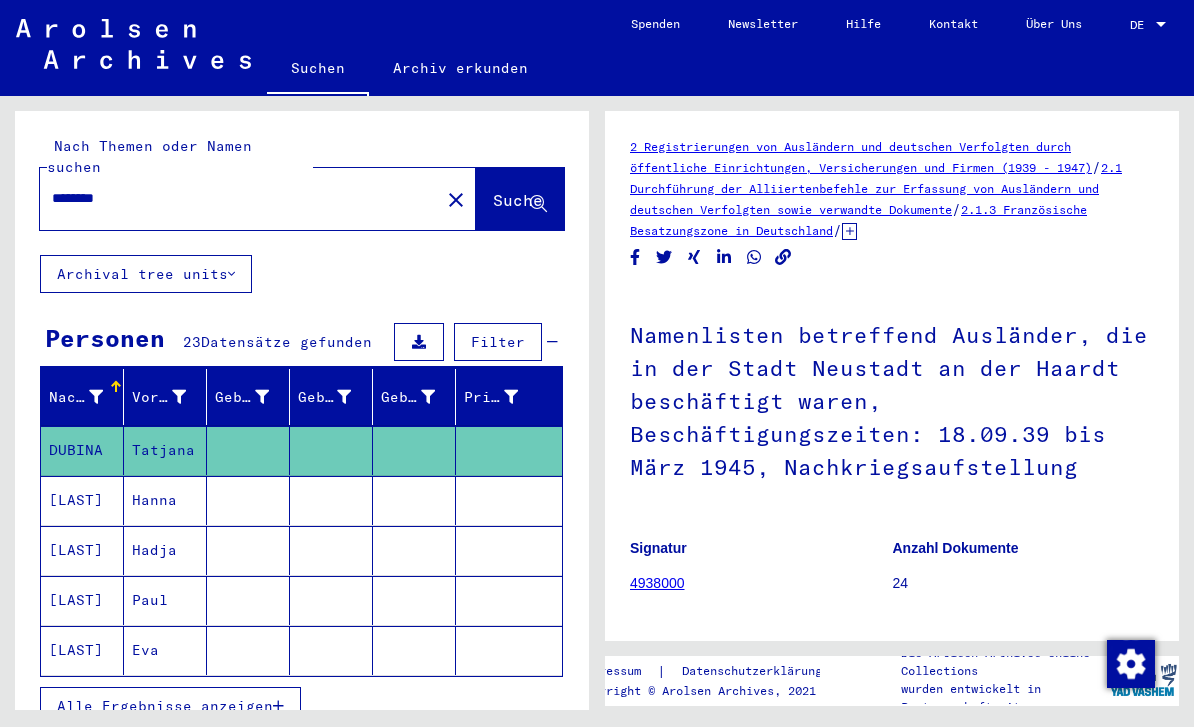 click 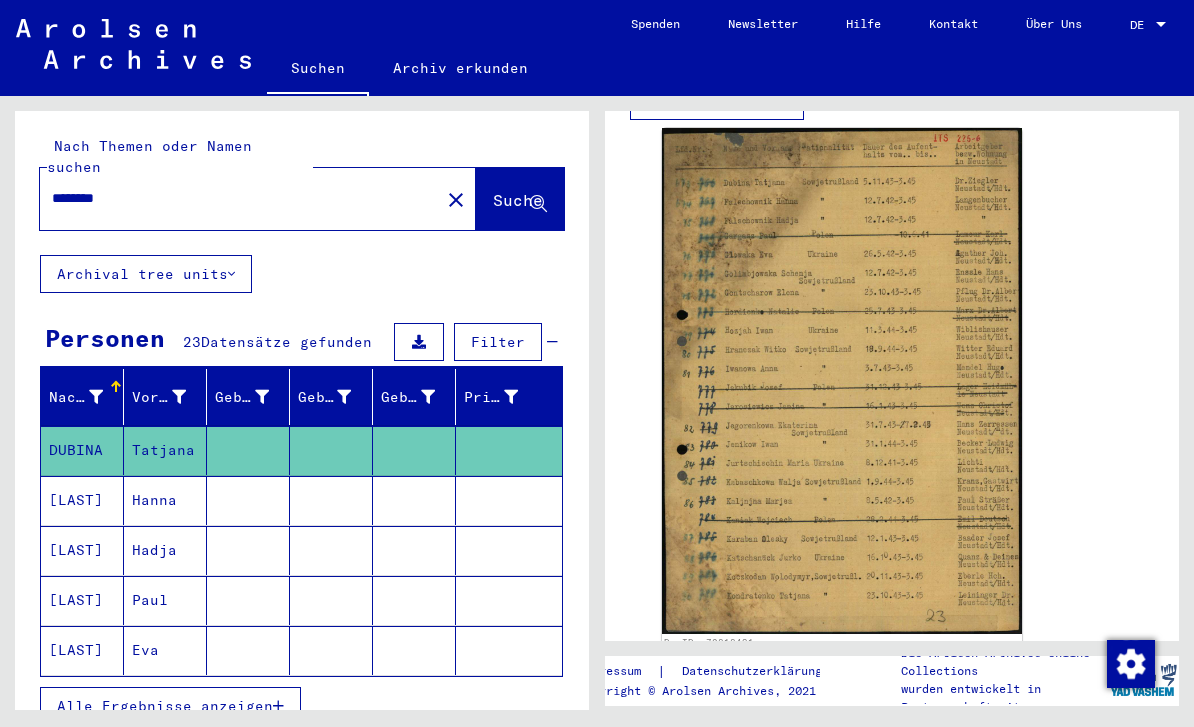scroll, scrollTop: 875, scrollLeft: 0, axis: vertical 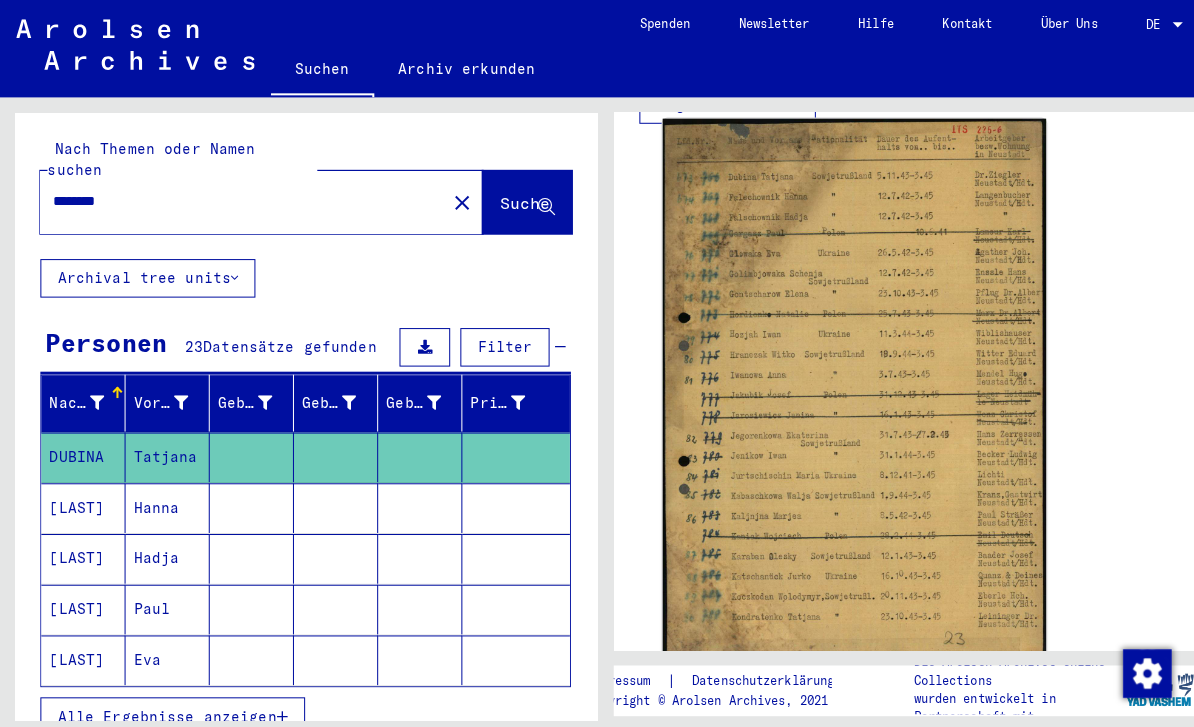 click 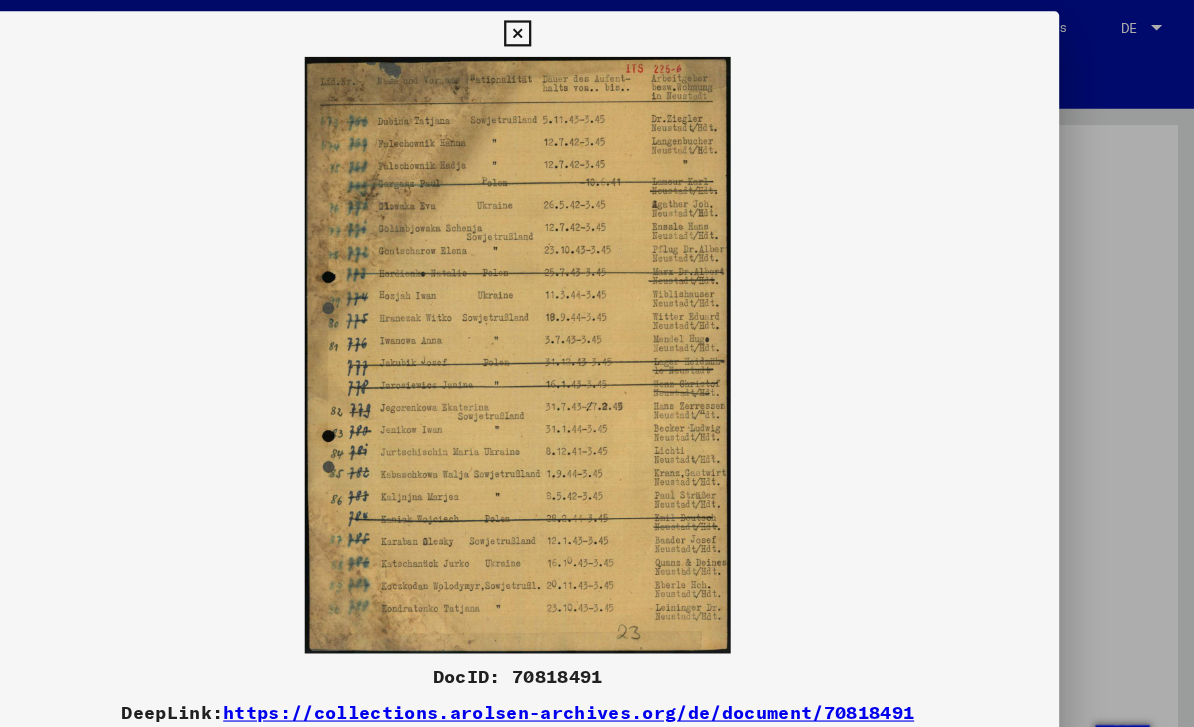 click at bounding box center (596, 30) 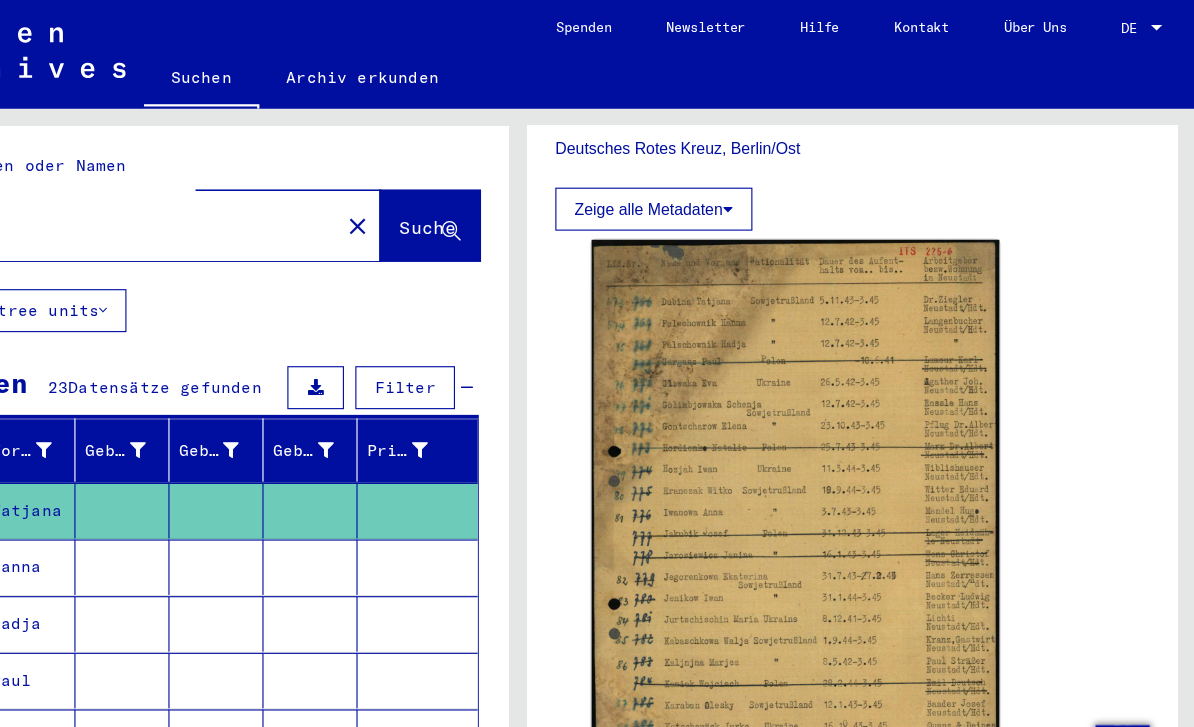 scroll, scrollTop: 793, scrollLeft: 0, axis: vertical 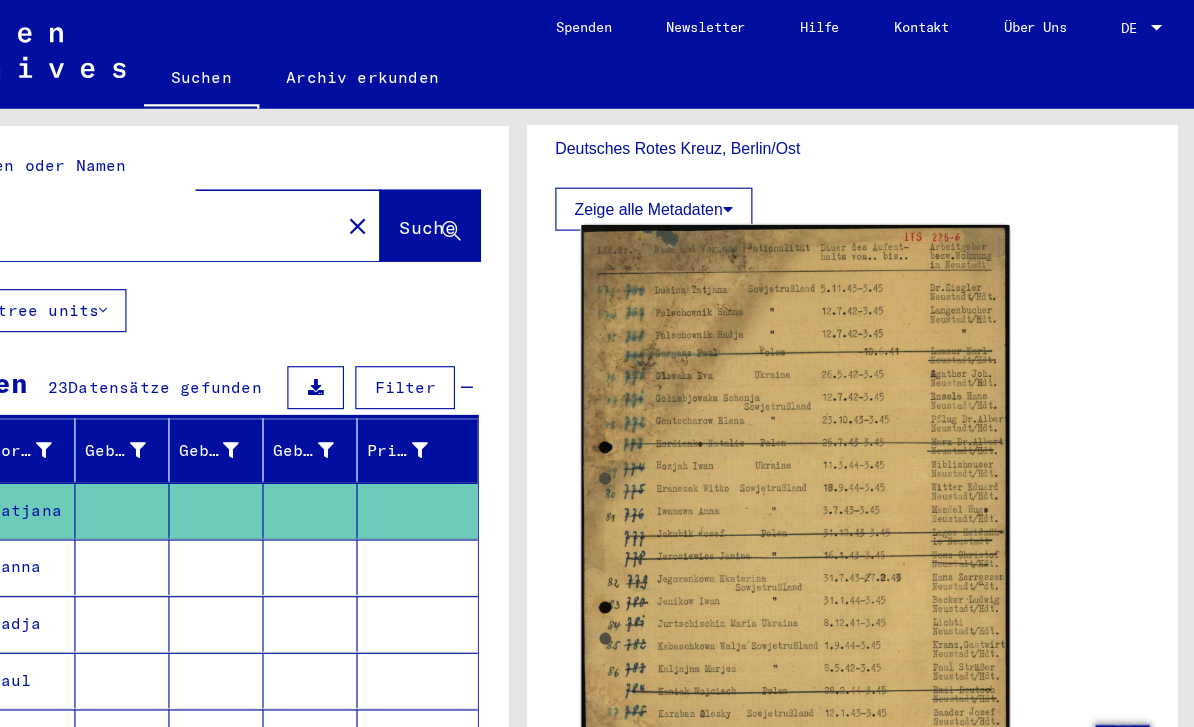 click 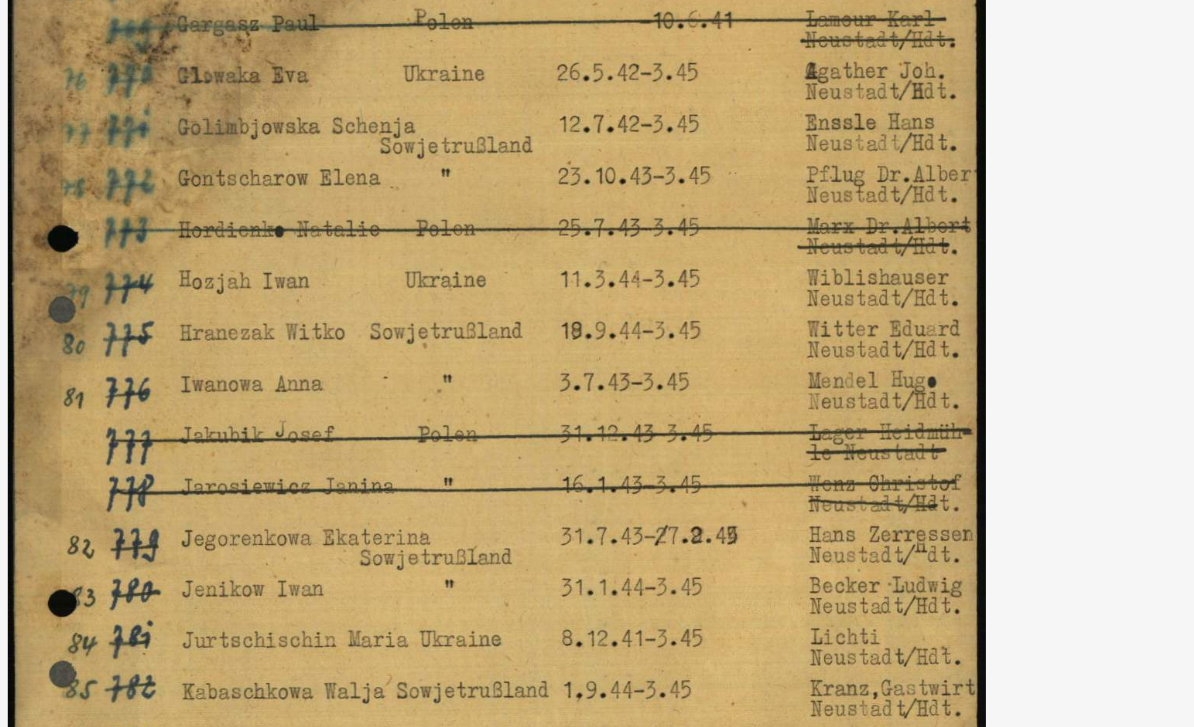 click at bounding box center (596, 313) 